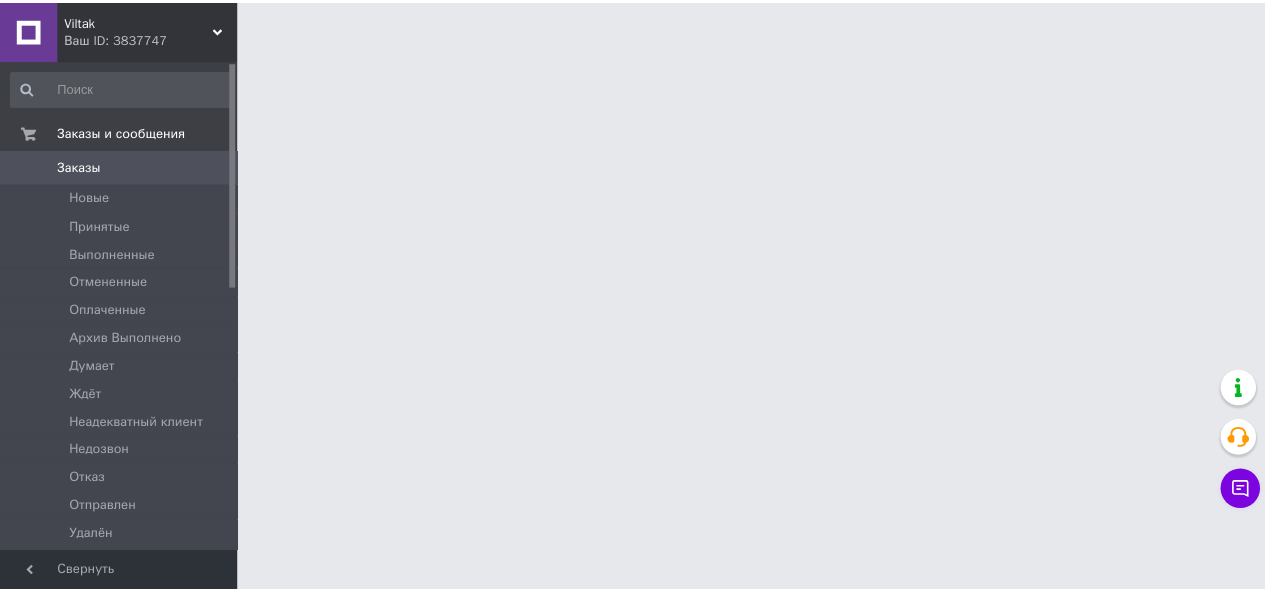 scroll, scrollTop: 0, scrollLeft: 0, axis: both 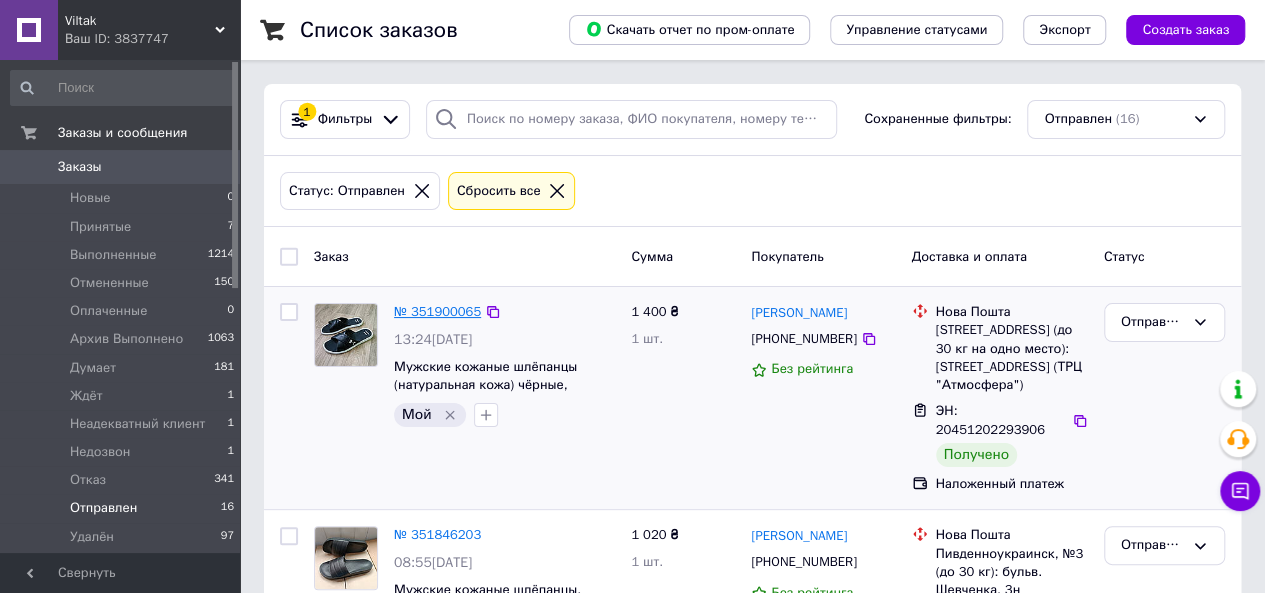 click on "№ 351900065" at bounding box center [437, 311] 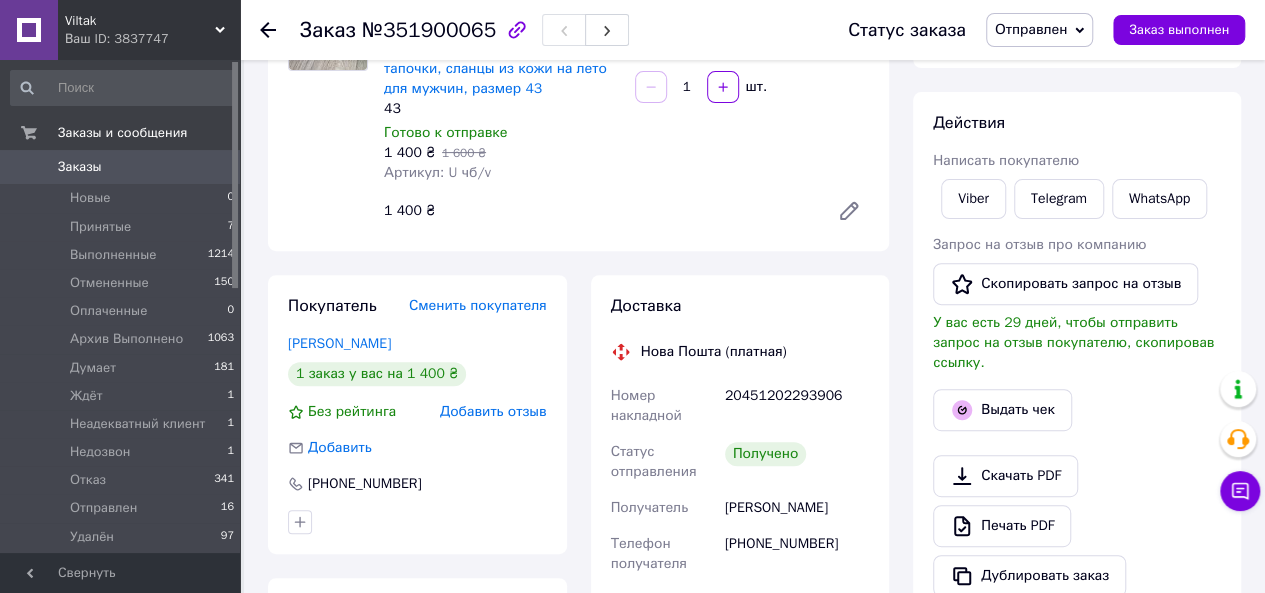 scroll, scrollTop: 0, scrollLeft: 0, axis: both 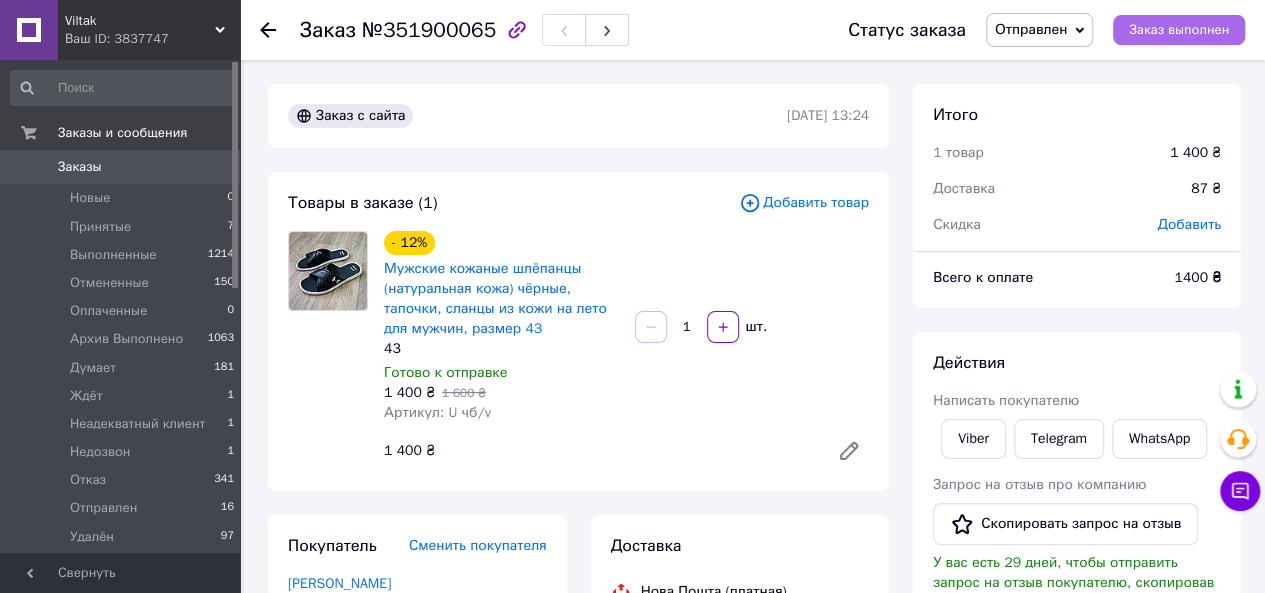 click on "Заказ выполнен" at bounding box center (1179, 30) 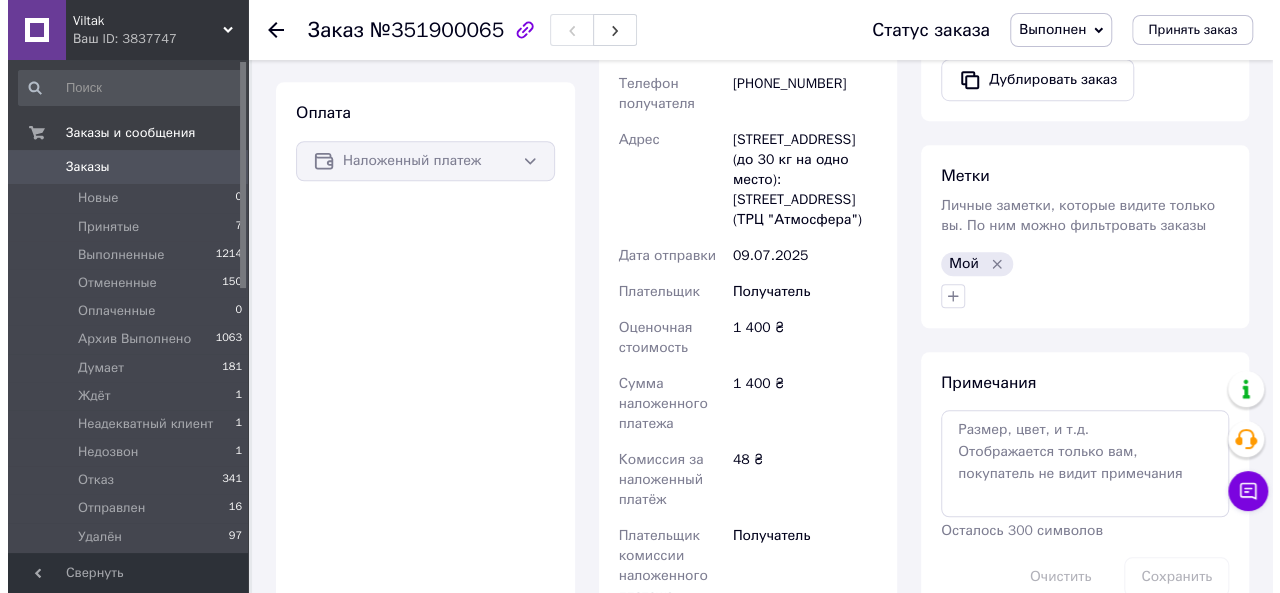scroll, scrollTop: 300, scrollLeft: 0, axis: vertical 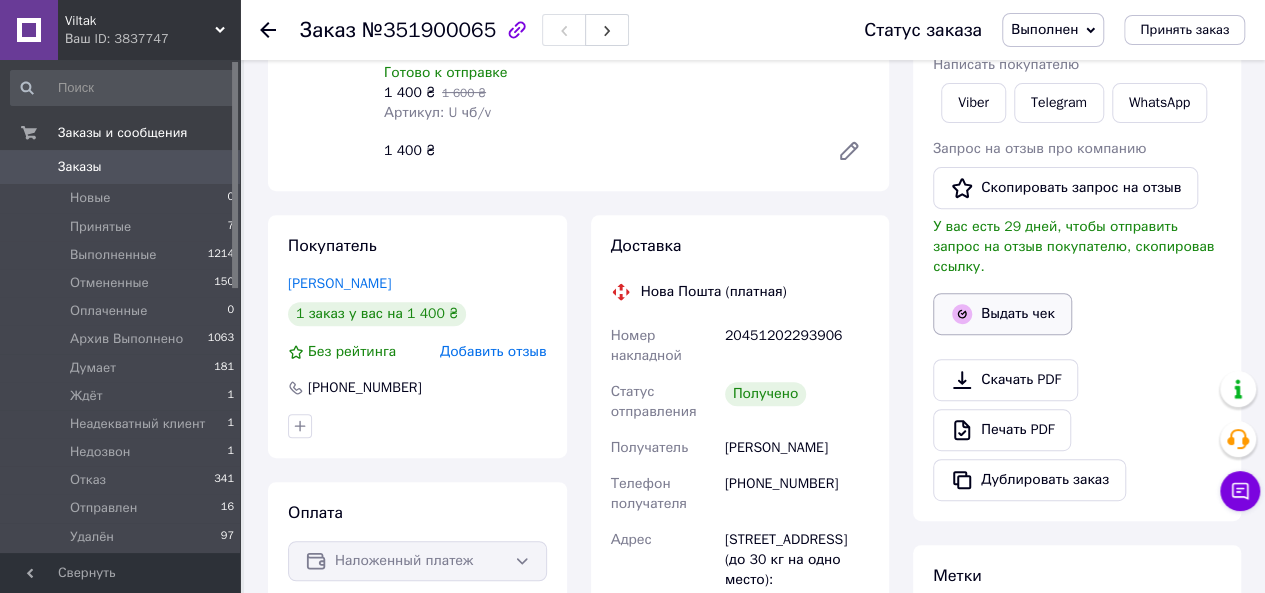 click on "Выдать чек" at bounding box center [1002, 314] 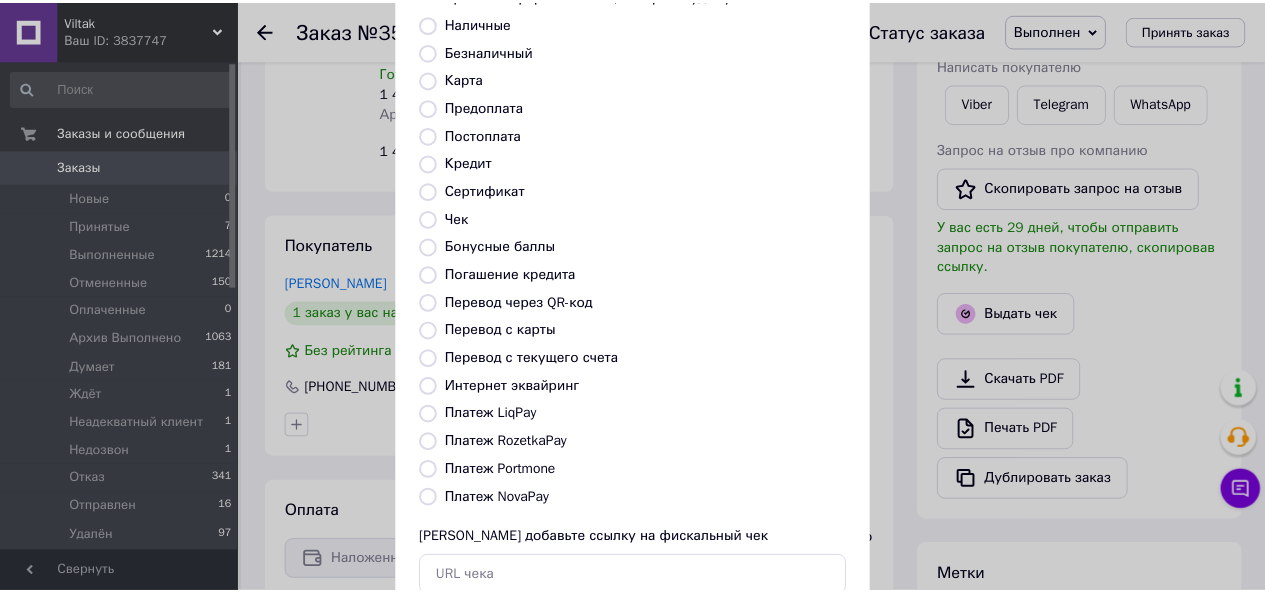 scroll, scrollTop: 264, scrollLeft: 0, axis: vertical 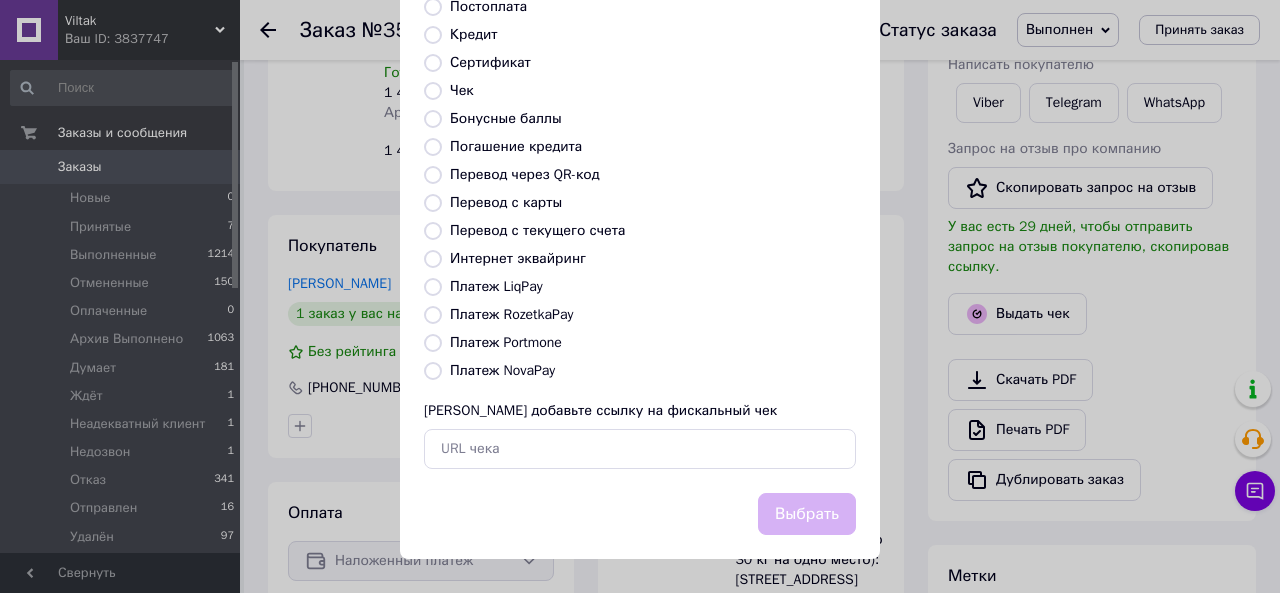 click on "Платеж NovaPay" at bounding box center (433, 371) 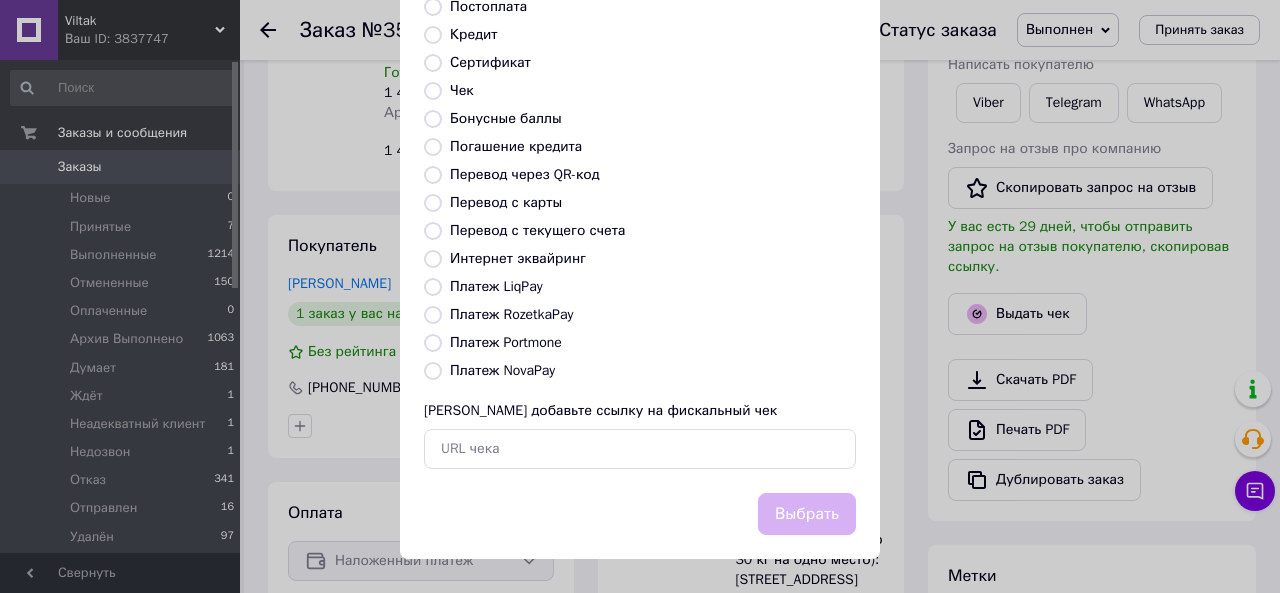 radio on "true" 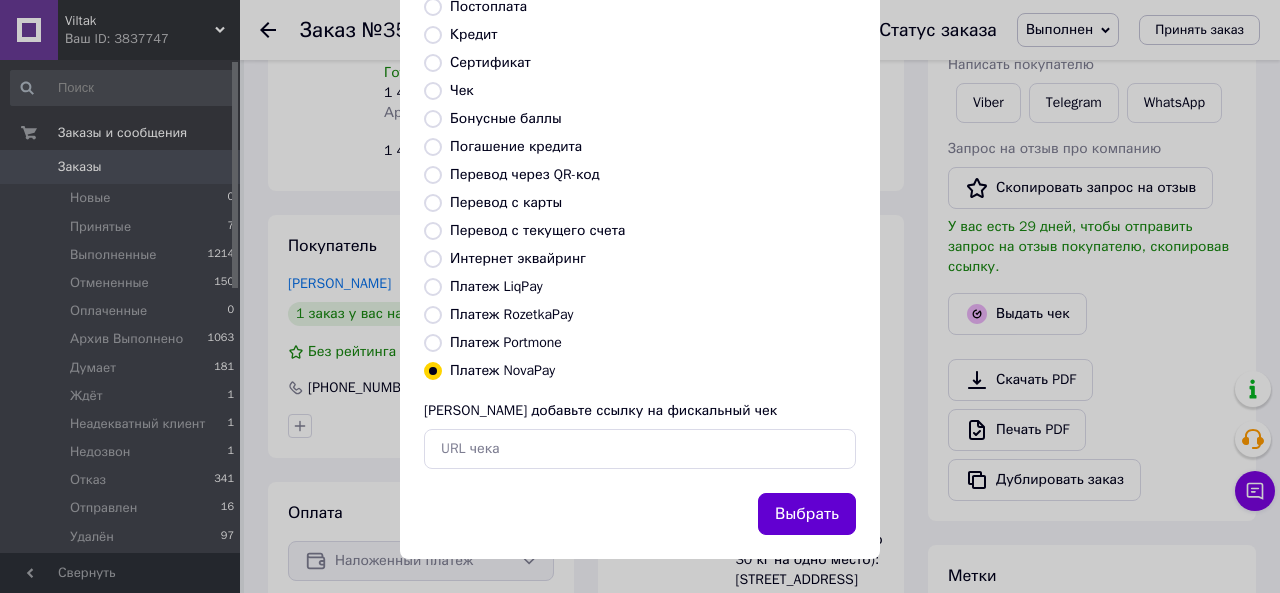 click on "Выбрать" at bounding box center [807, 514] 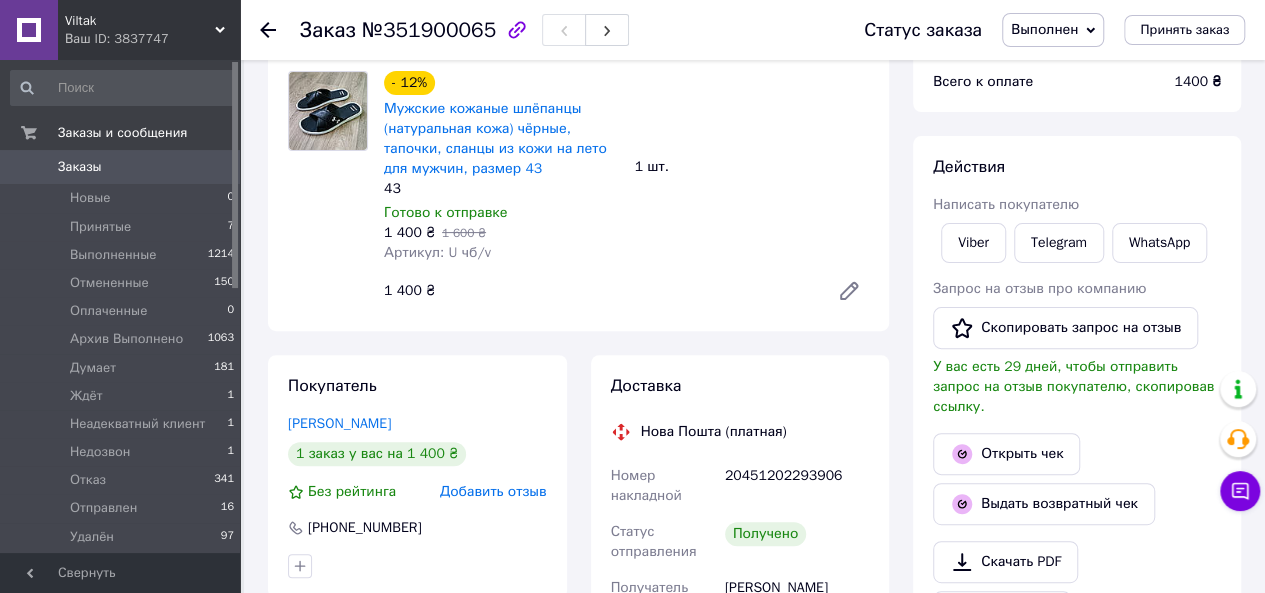 scroll, scrollTop: 0, scrollLeft: 0, axis: both 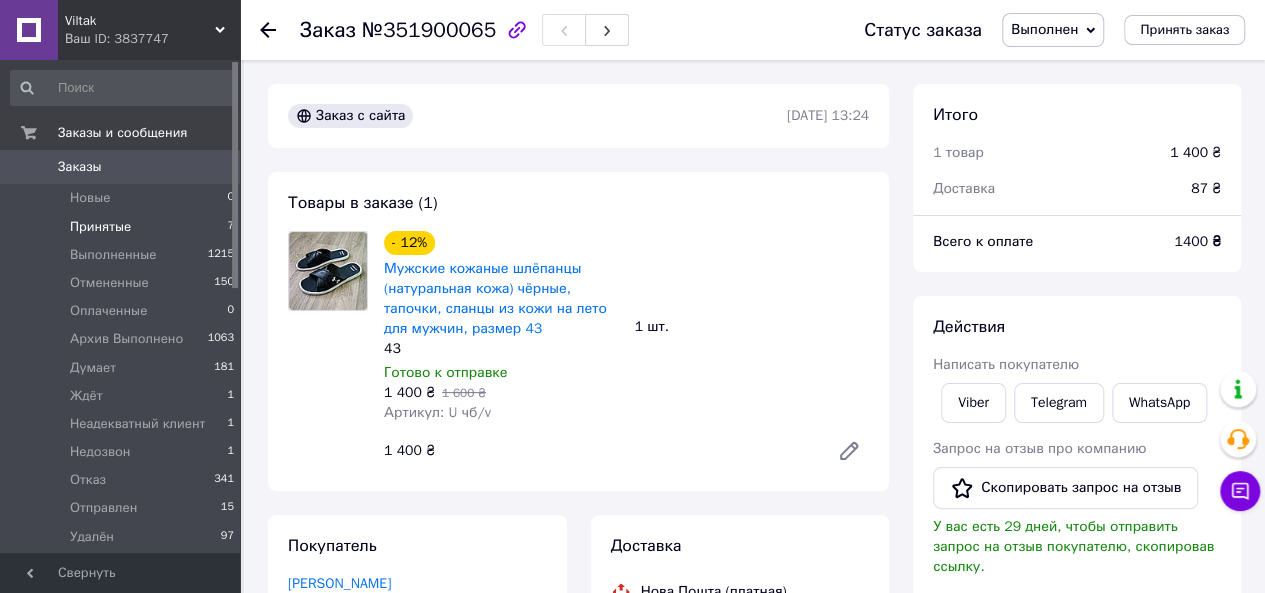 click on "Принятые" at bounding box center (100, 227) 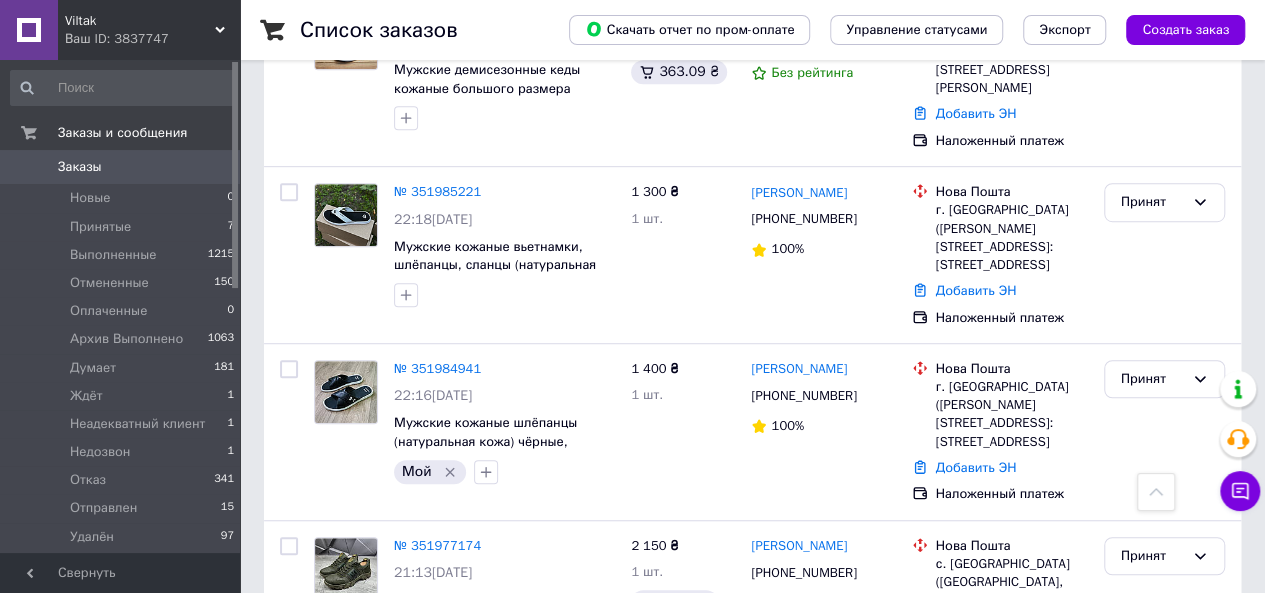 scroll, scrollTop: 500, scrollLeft: 0, axis: vertical 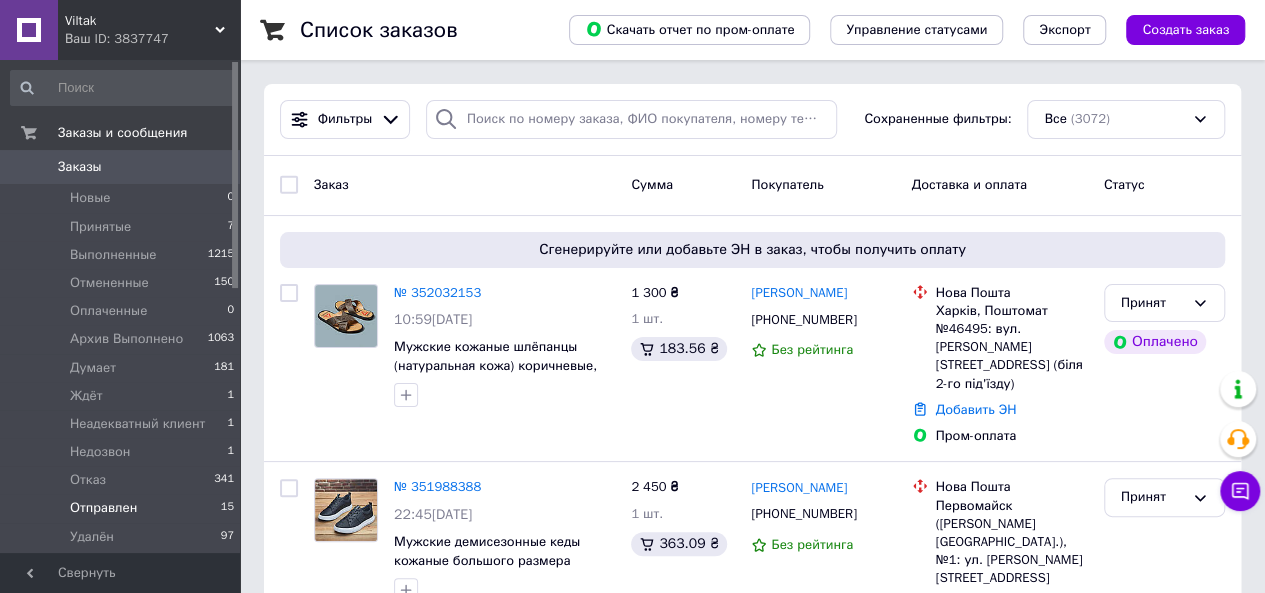 click on "Отправлен" at bounding box center [103, 508] 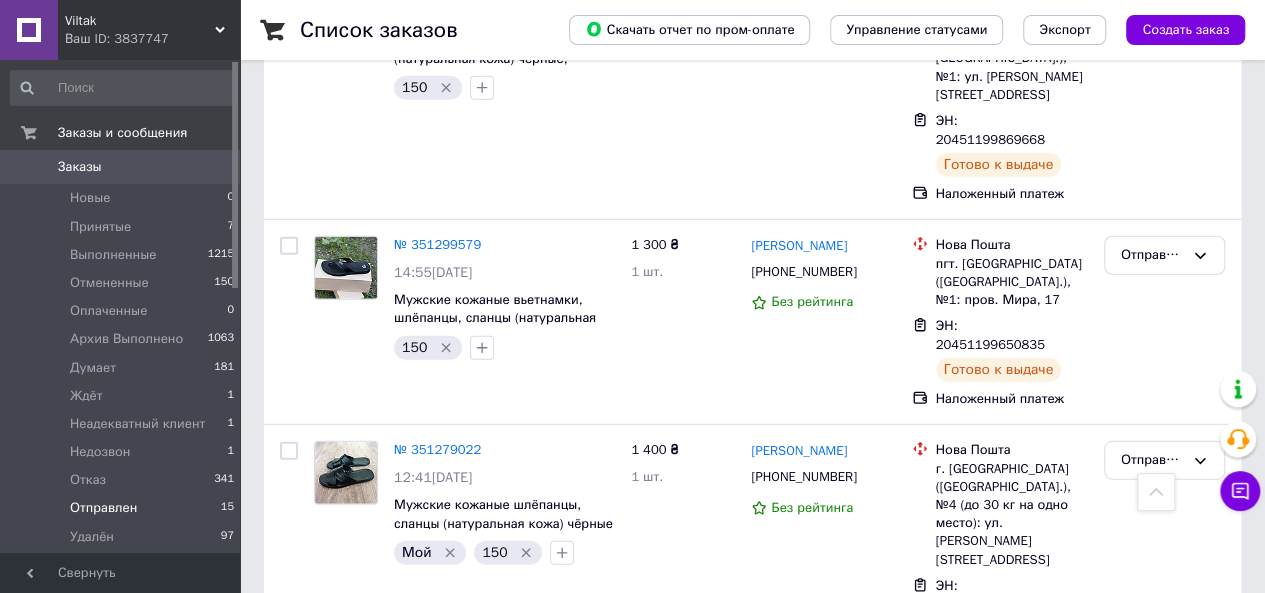 scroll, scrollTop: 2502, scrollLeft: 0, axis: vertical 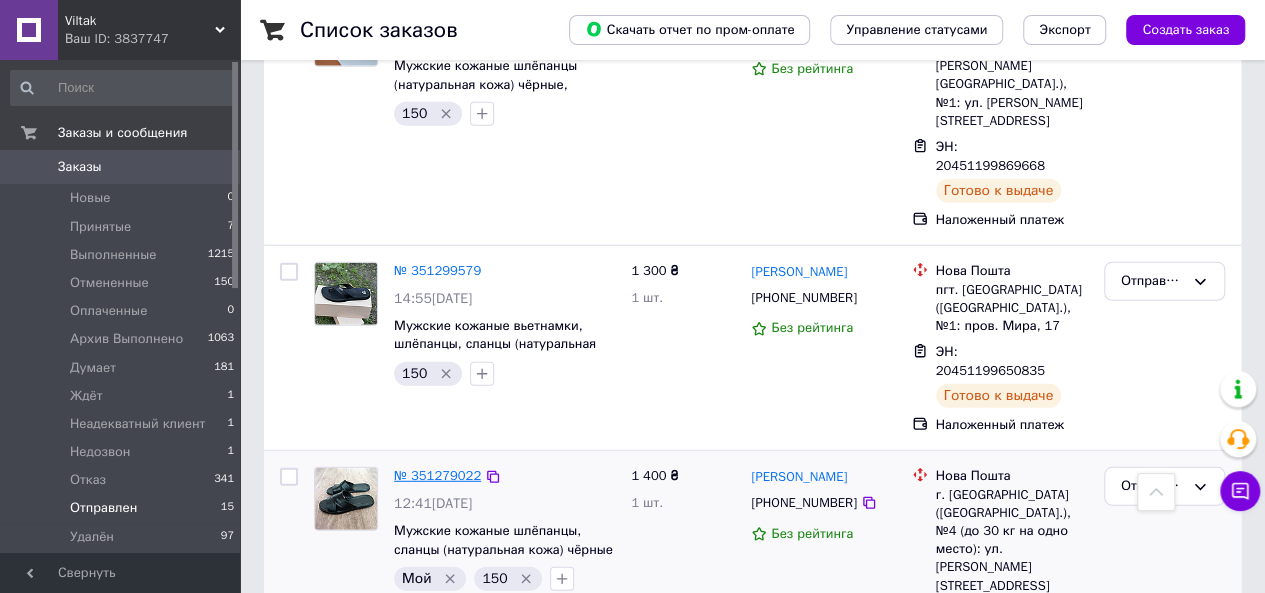 click on "№ 351279022" at bounding box center (437, 475) 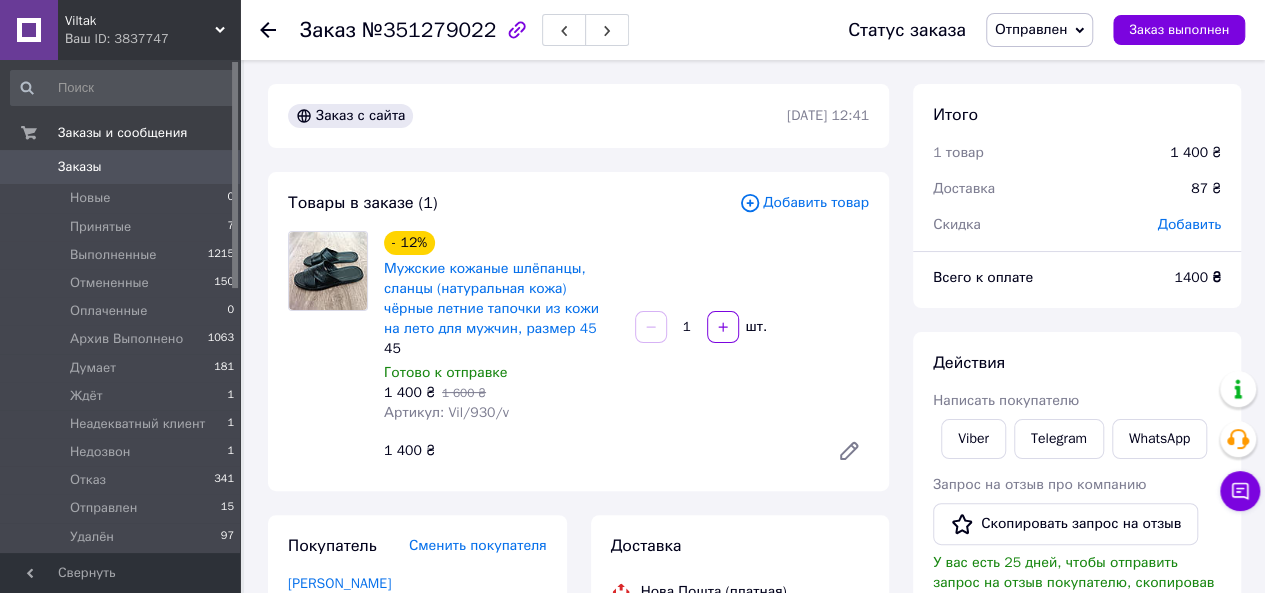 scroll, scrollTop: 262, scrollLeft: 0, axis: vertical 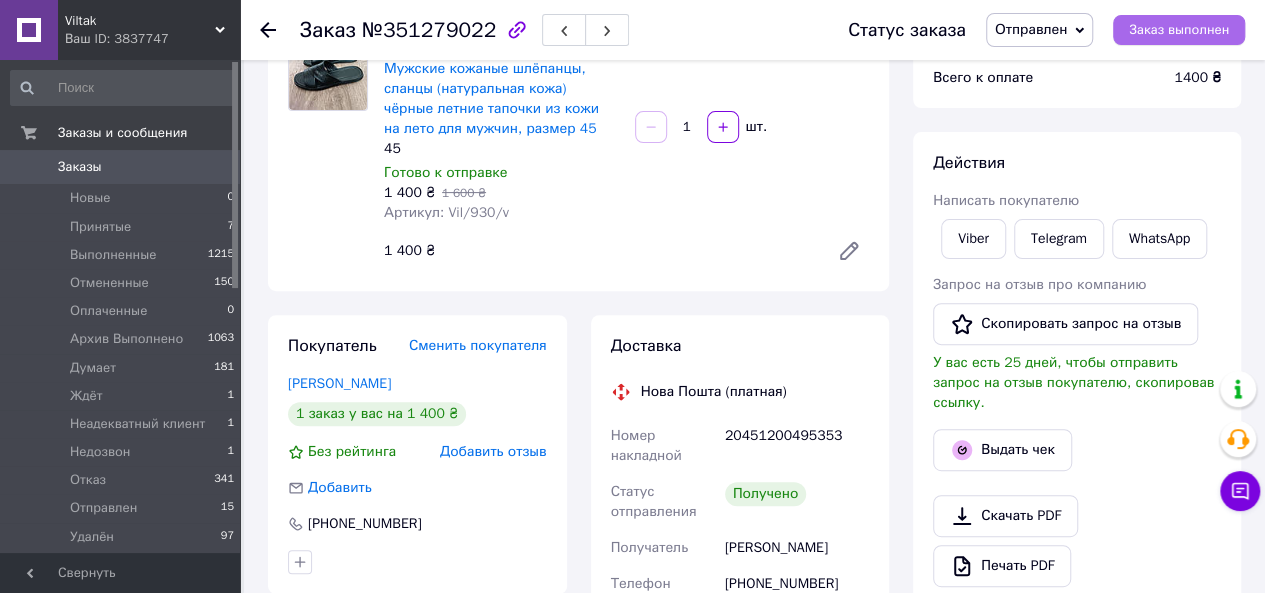 click on "Заказ выполнен" at bounding box center (1179, 30) 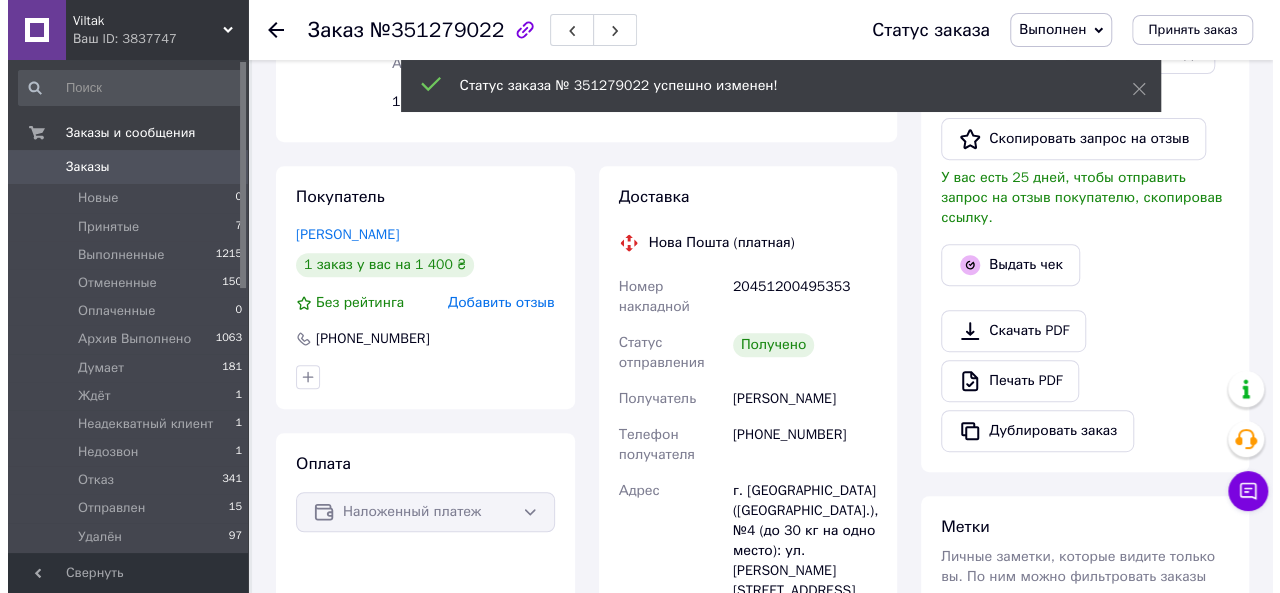 scroll, scrollTop: 200, scrollLeft: 0, axis: vertical 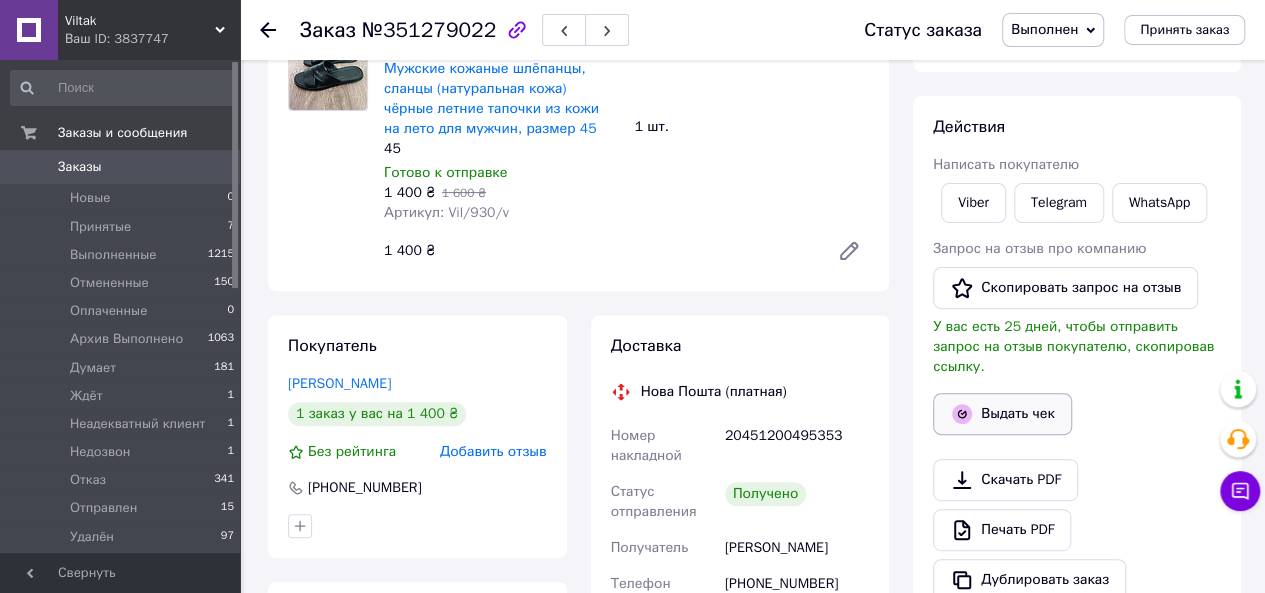 click on "Выдать чек" at bounding box center [1002, 414] 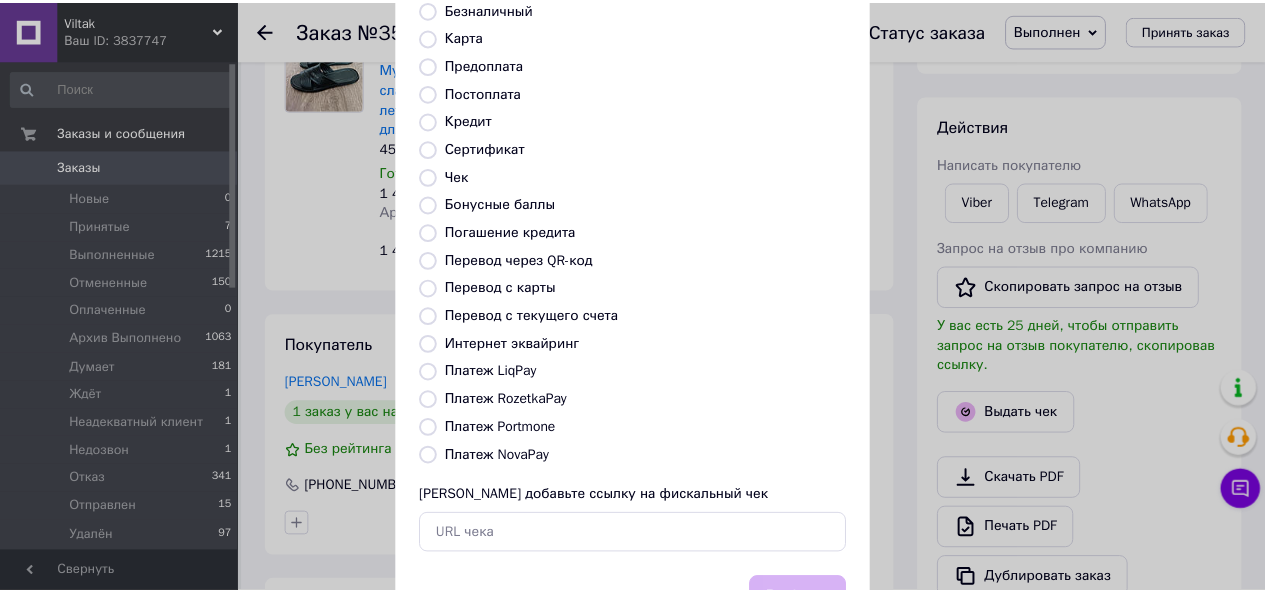 scroll, scrollTop: 264, scrollLeft: 0, axis: vertical 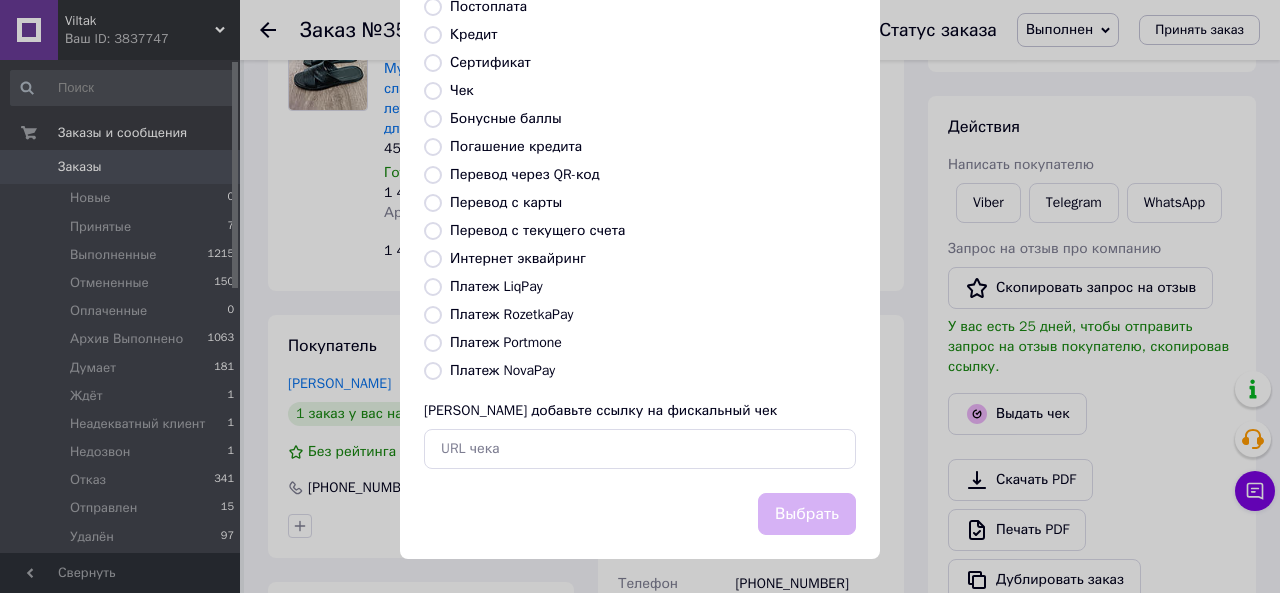 click on "Платеж NovaPay" at bounding box center (433, 371) 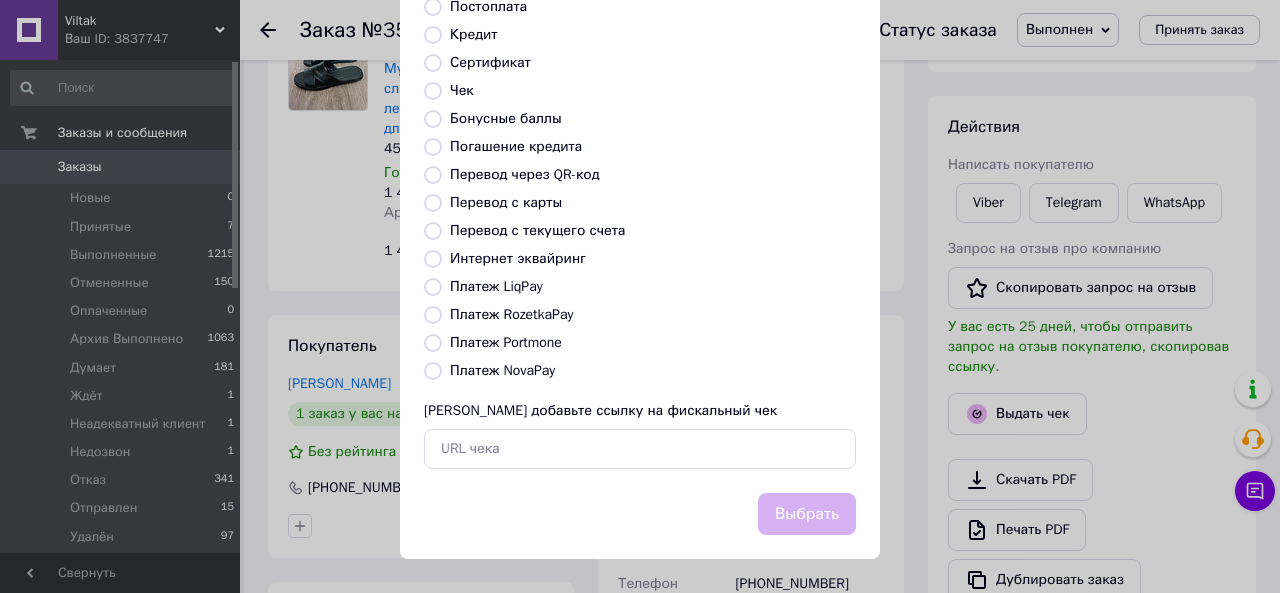 radio on "true" 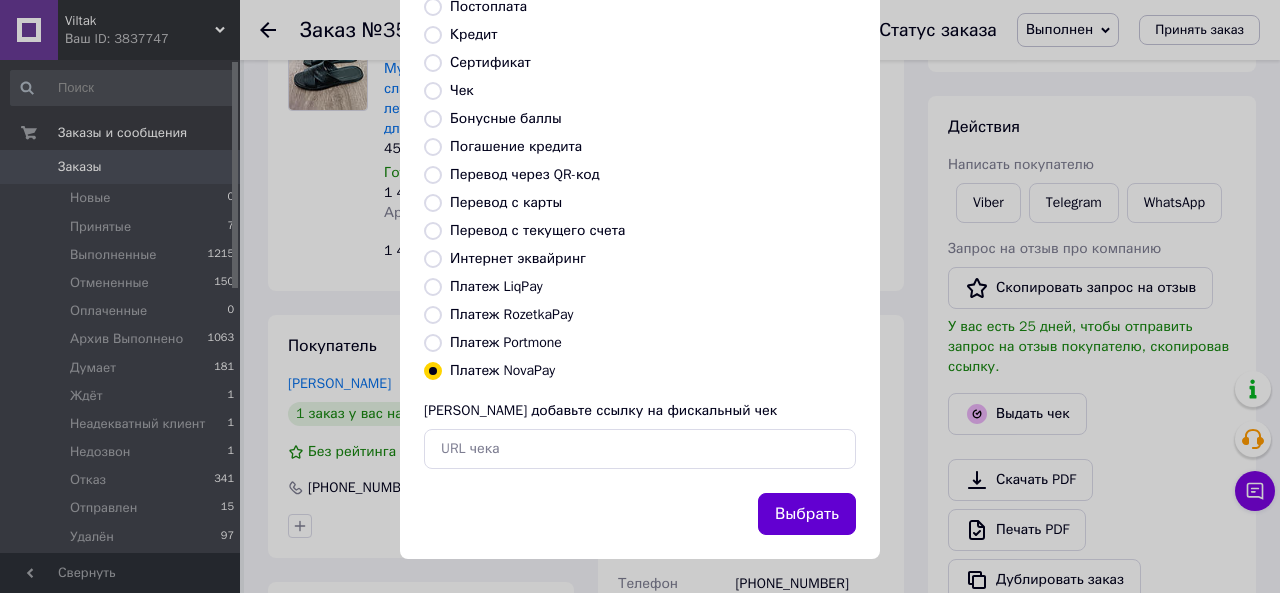 click on "Выбрать" at bounding box center (807, 514) 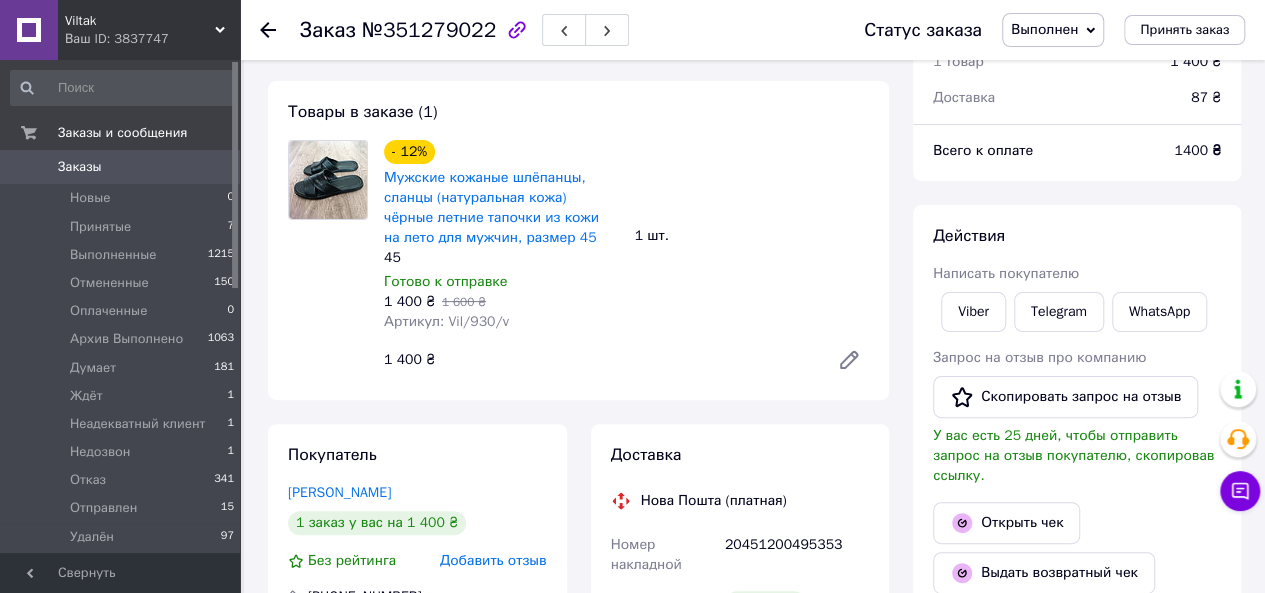 scroll, scrollTop: 0, scrollLeft: 0, axis: both 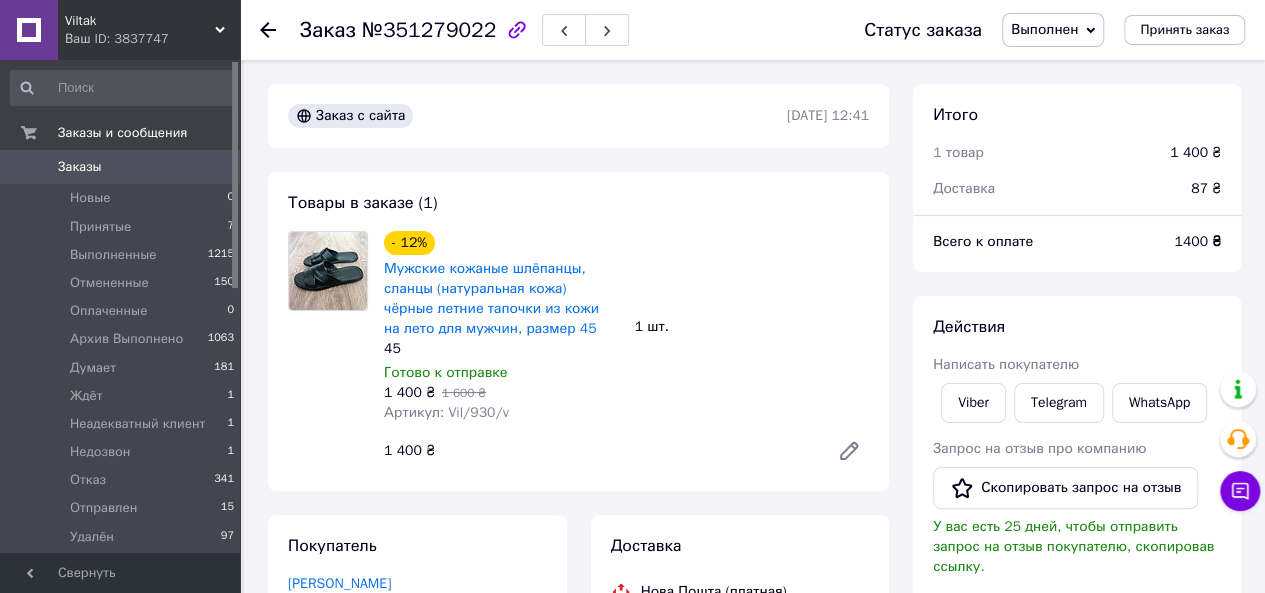 click 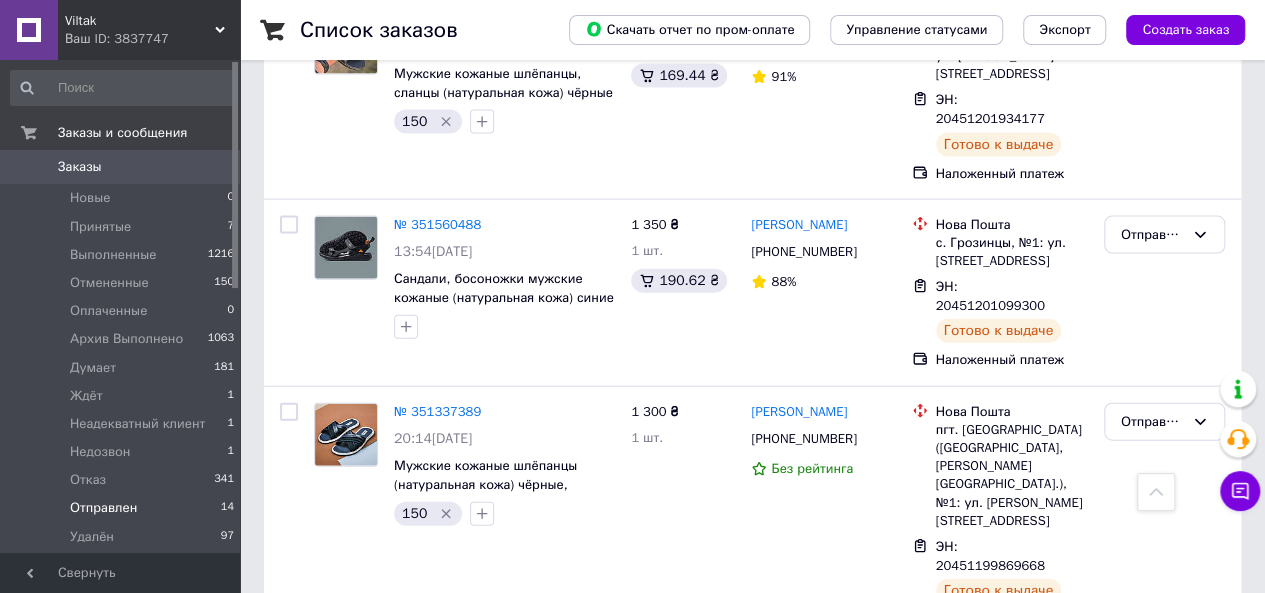 scroll, scrollTop: 2380, scrollLeft: 0, axis: vertical 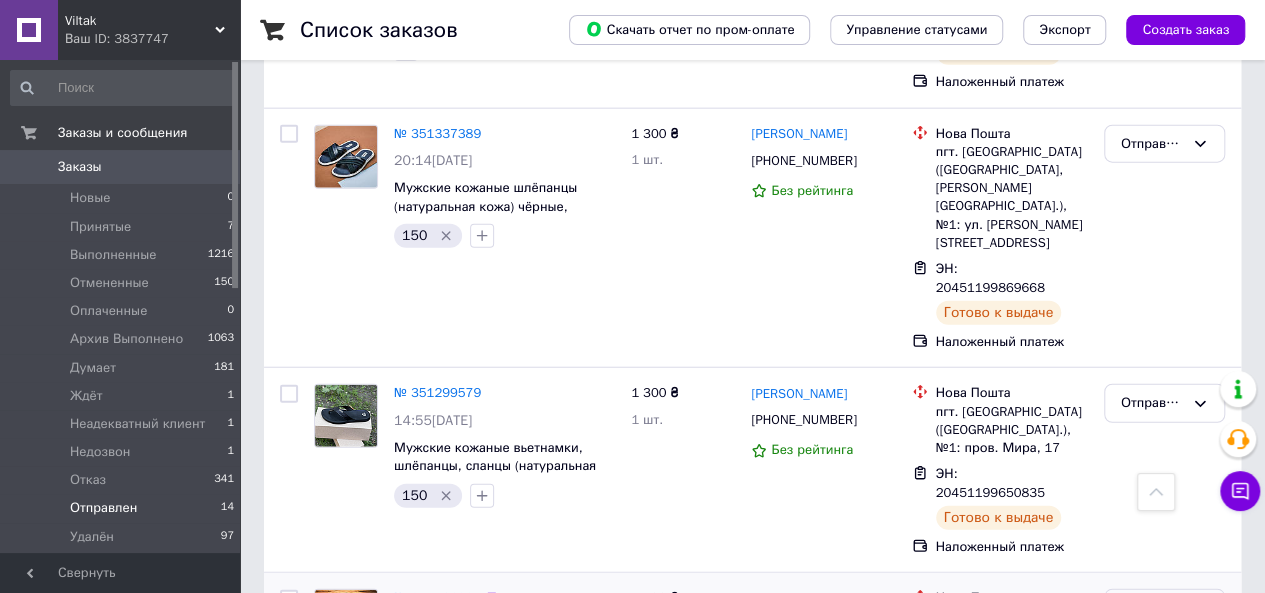 click on "Отправлен" at bounding box center (1152, 608) 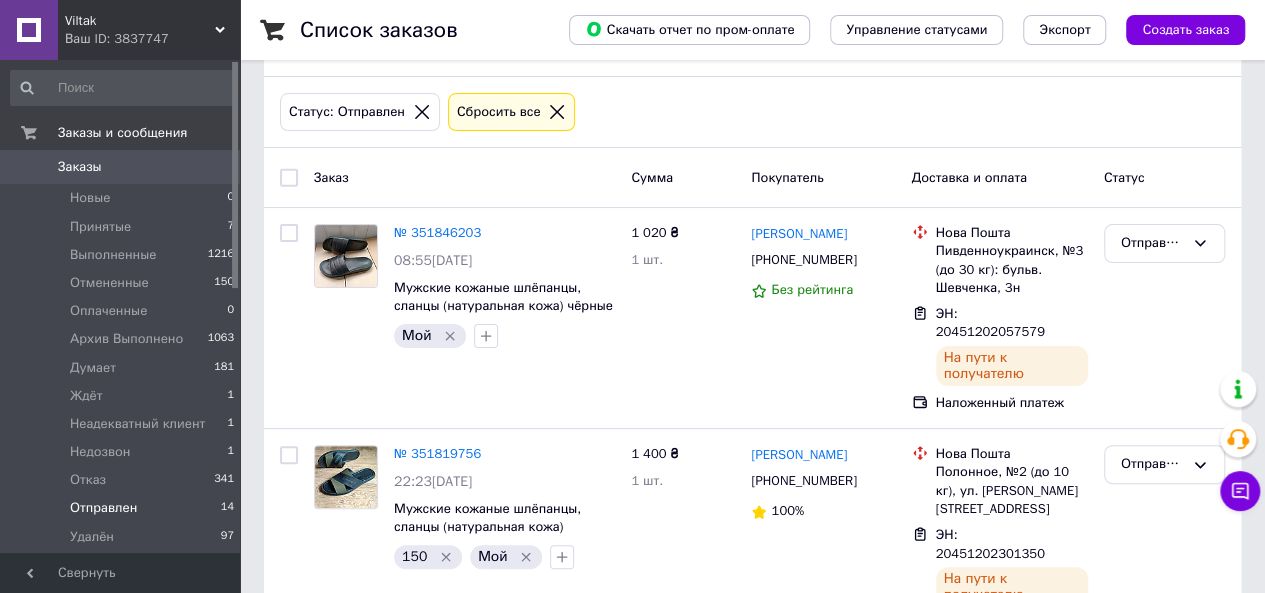 scroll, scrollTop: 0, scrollLeft: 0, axis: both 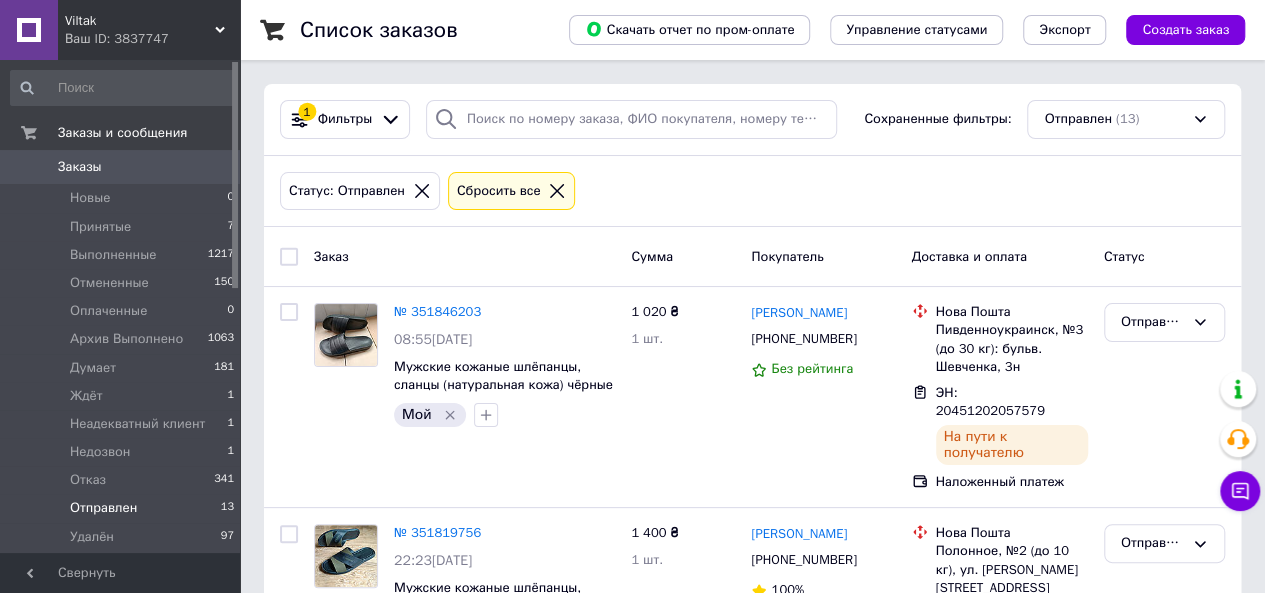 click on "Сбросить все" at bounding box center (499, 191) 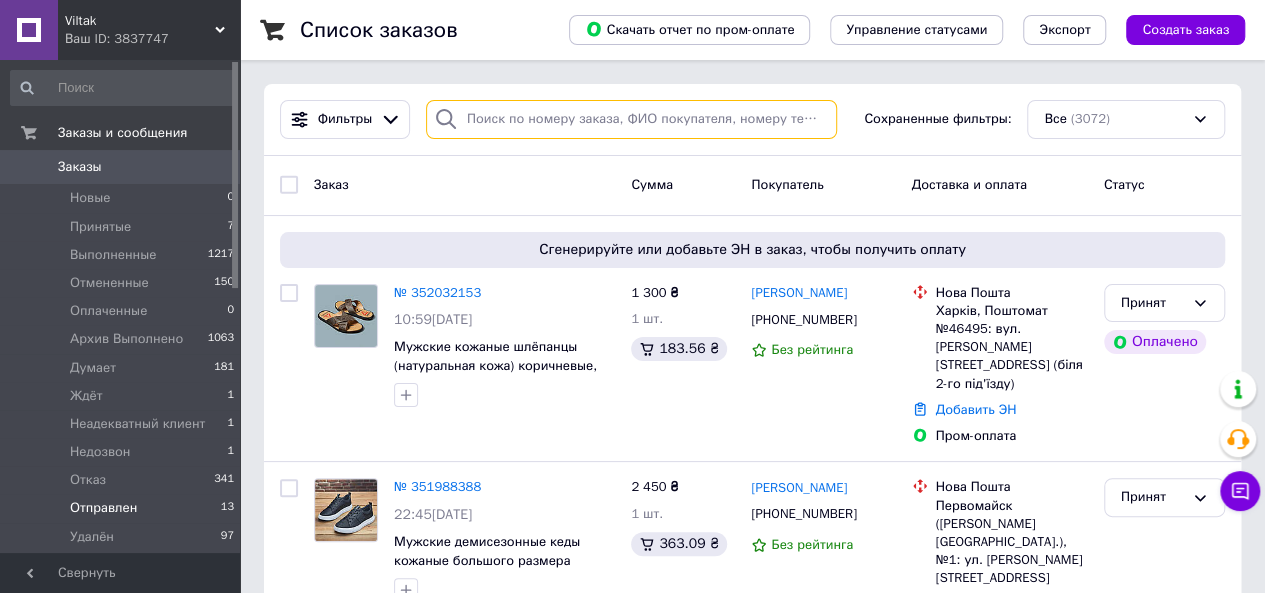 paste on "Теренин Алексей" 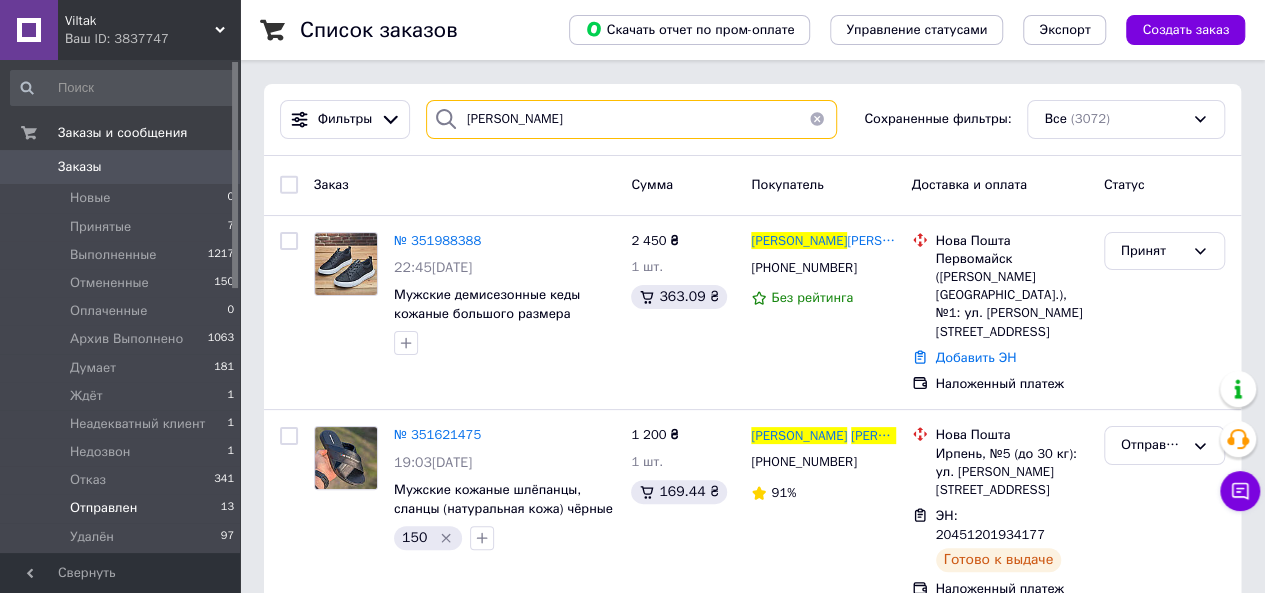 scroll, scrollTop: 100, scrollLeft: 0, axis: vertical 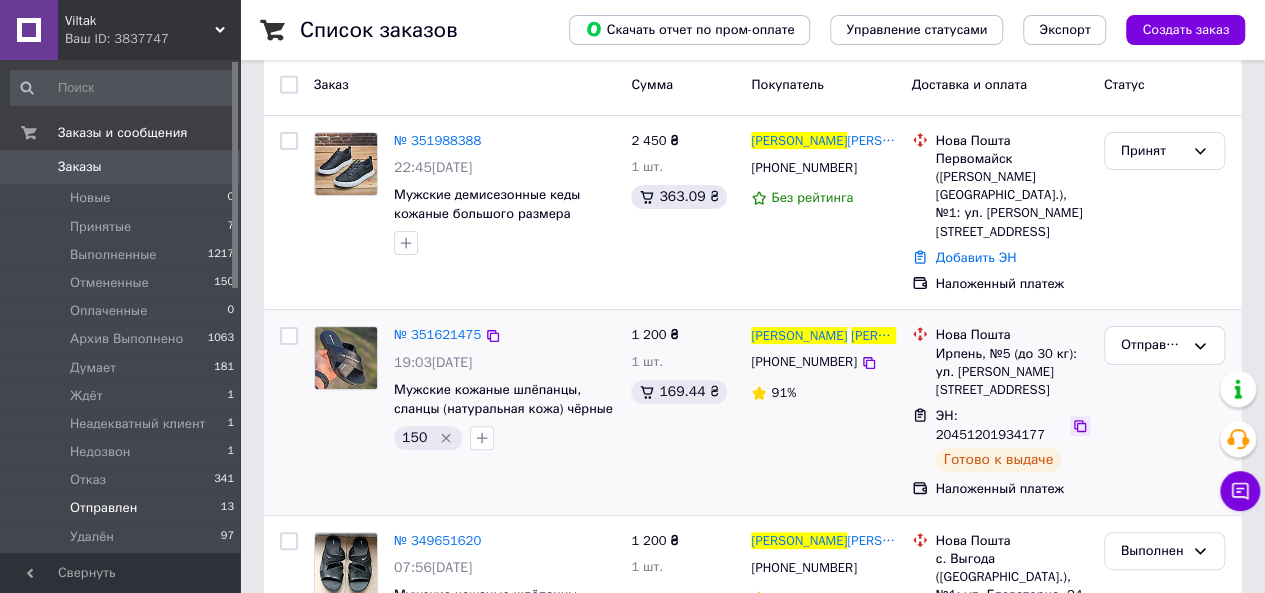 type on "Теренин Алексей" 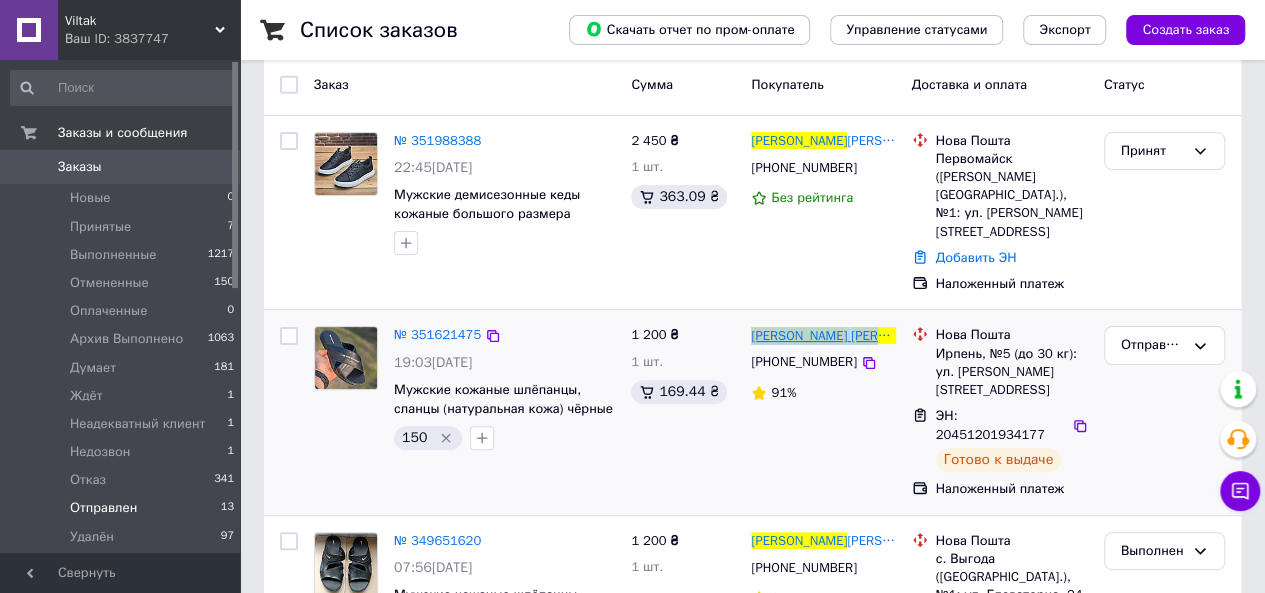 drag, startPoint x: 864, startPoint y: 296, endPoint x: 753, endPoint y: 296, distance: 111 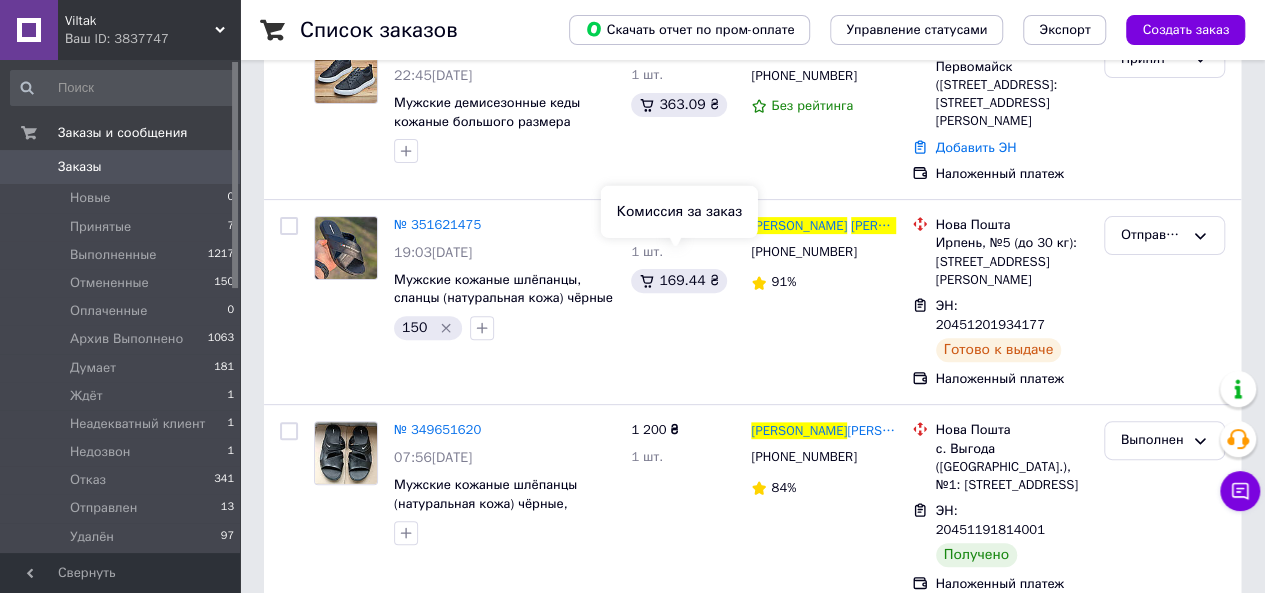 scroll, scrollTop: 200, scrollLeft: 0, axis: vertical 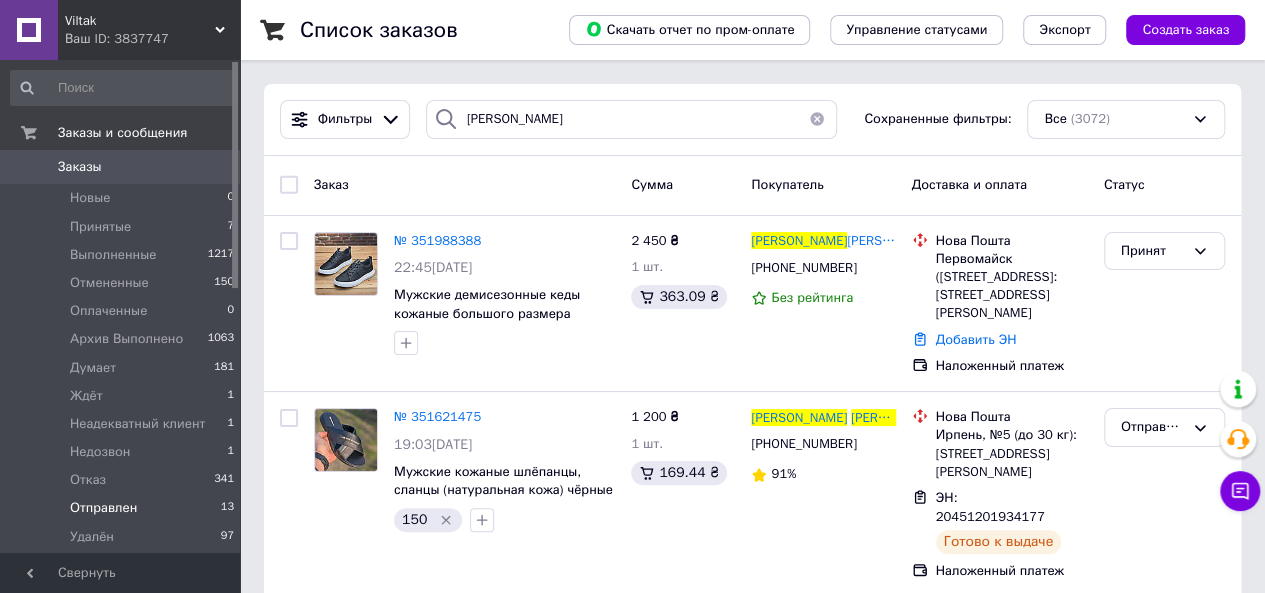 click on "Отправлен" at bounding box center [103, 508] 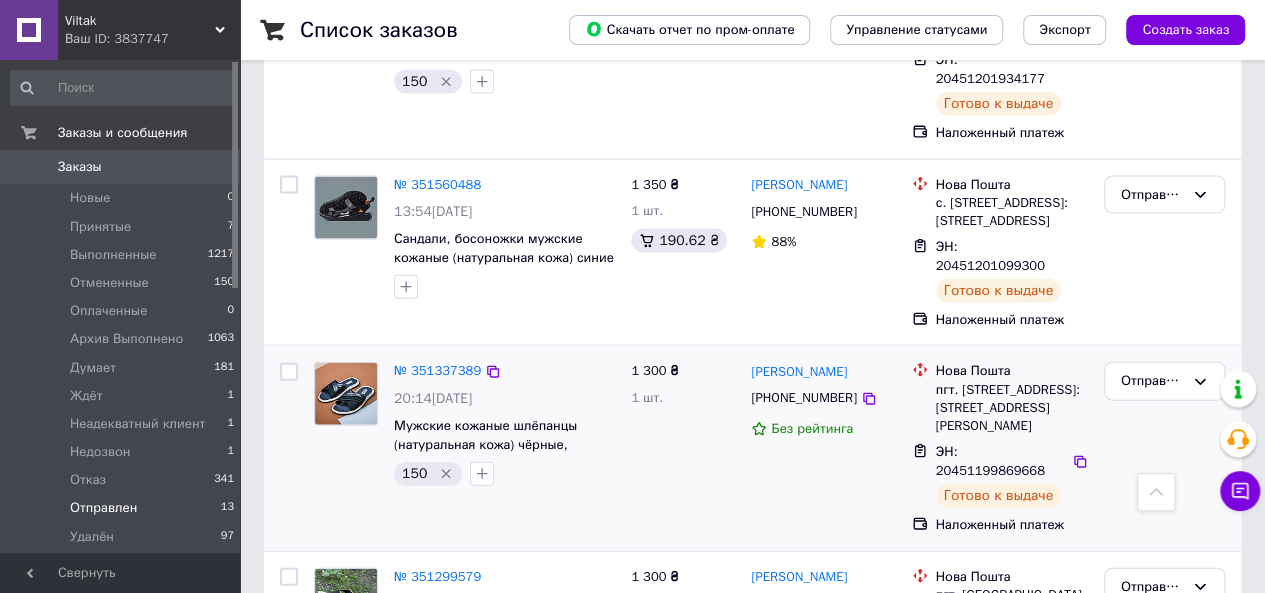 scroll, scrollTop: 2212, scrollLeft: 0, axis: vertical 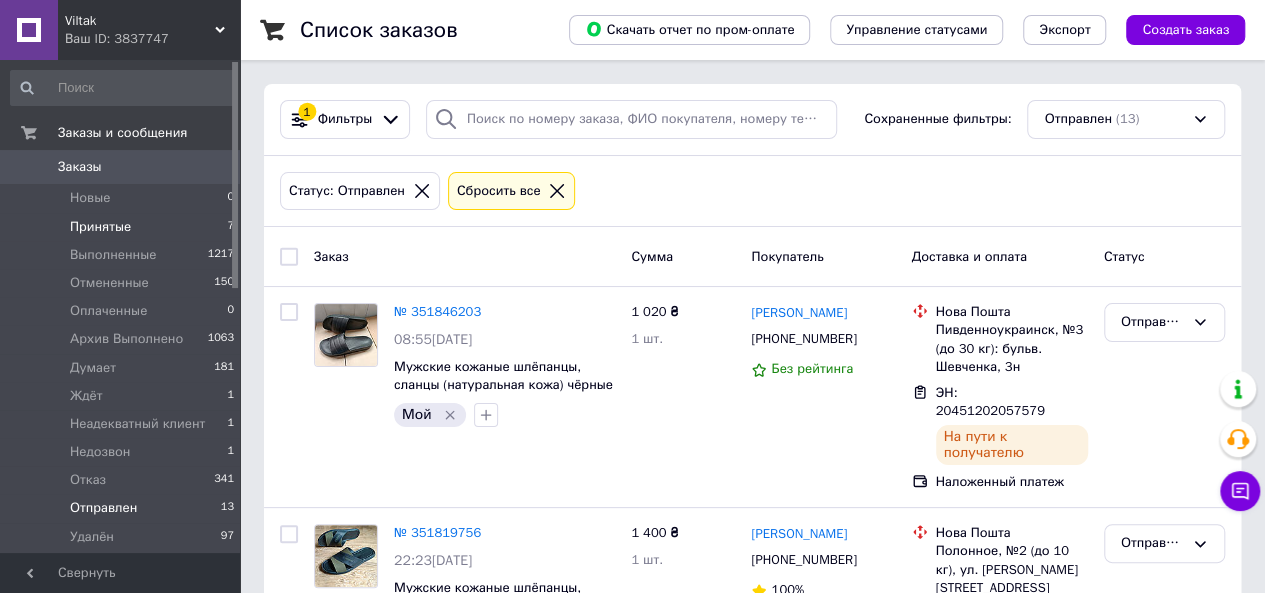 click on "Принятые" at bounding box center [100, 227] 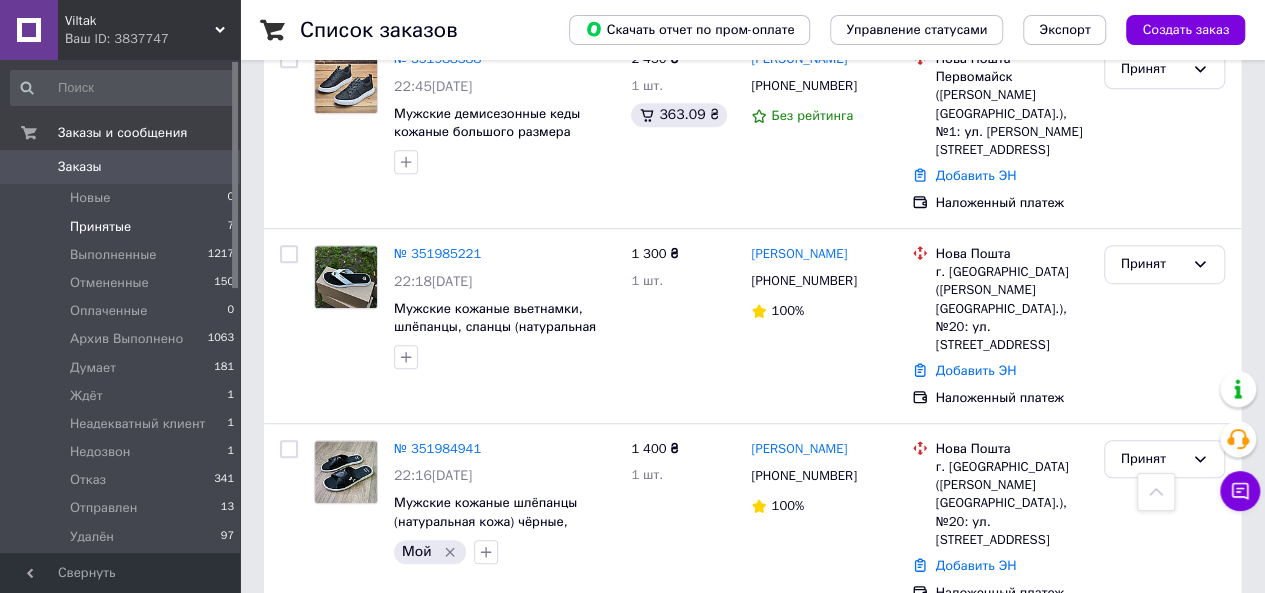 scroll, scrollTop: 600, scrollLeft: 0, axis: vertical 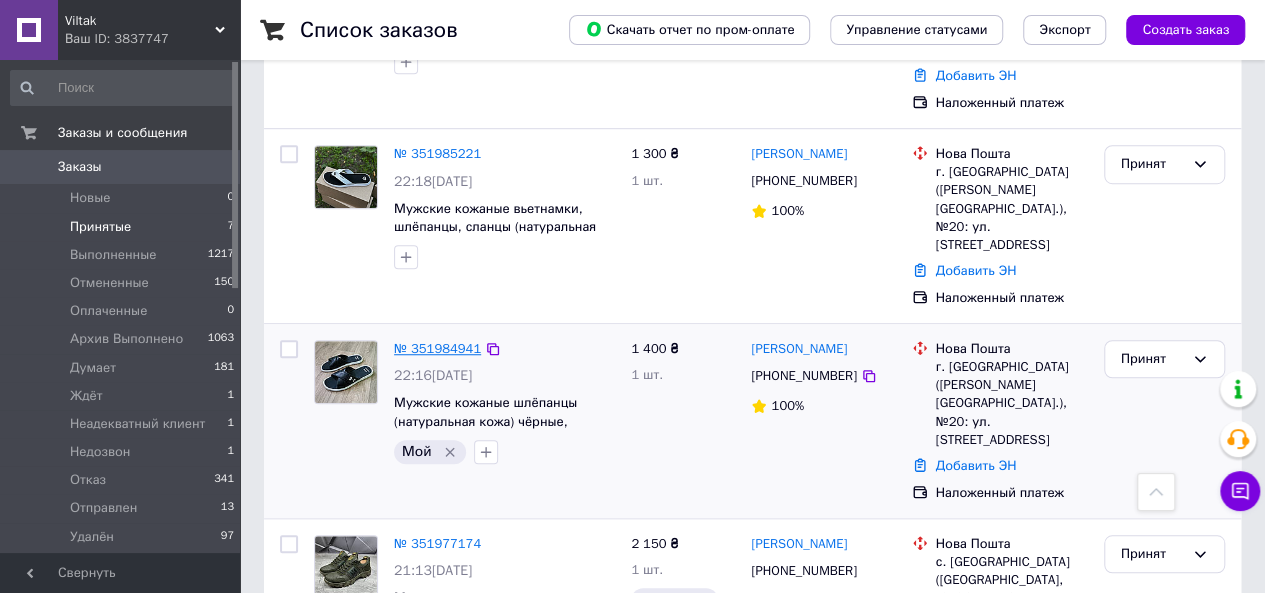 click on "№ 351984941" at bounding box center (437, 348) 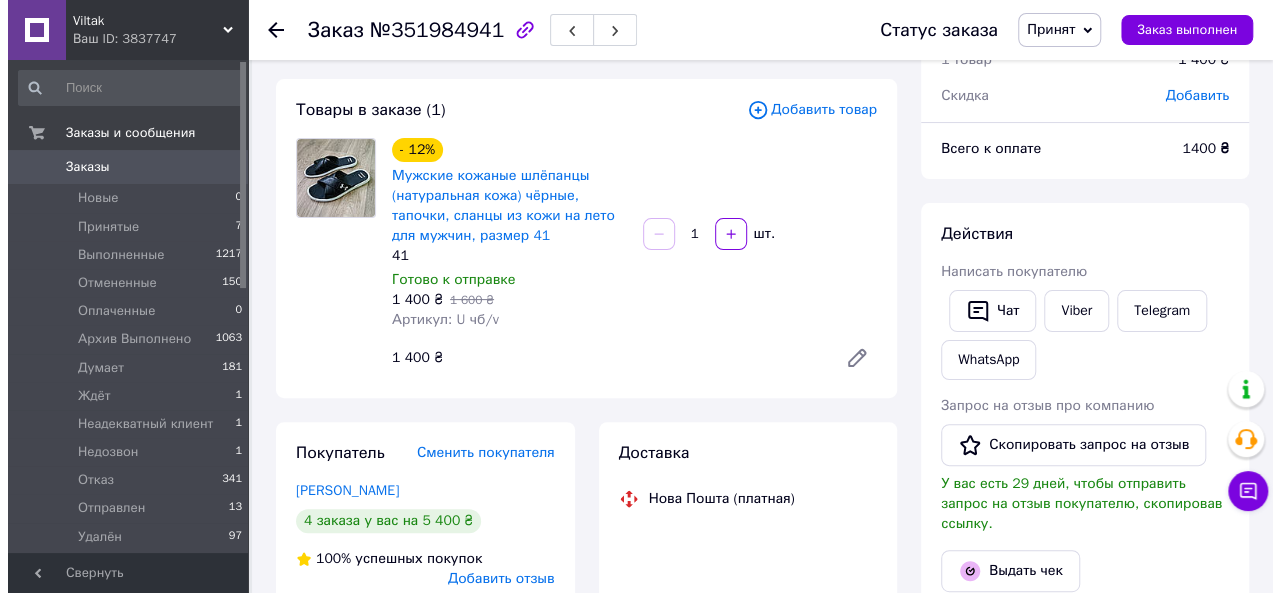 scroll, scrollTop: 300, scrollLeft: 0, axis: vertical 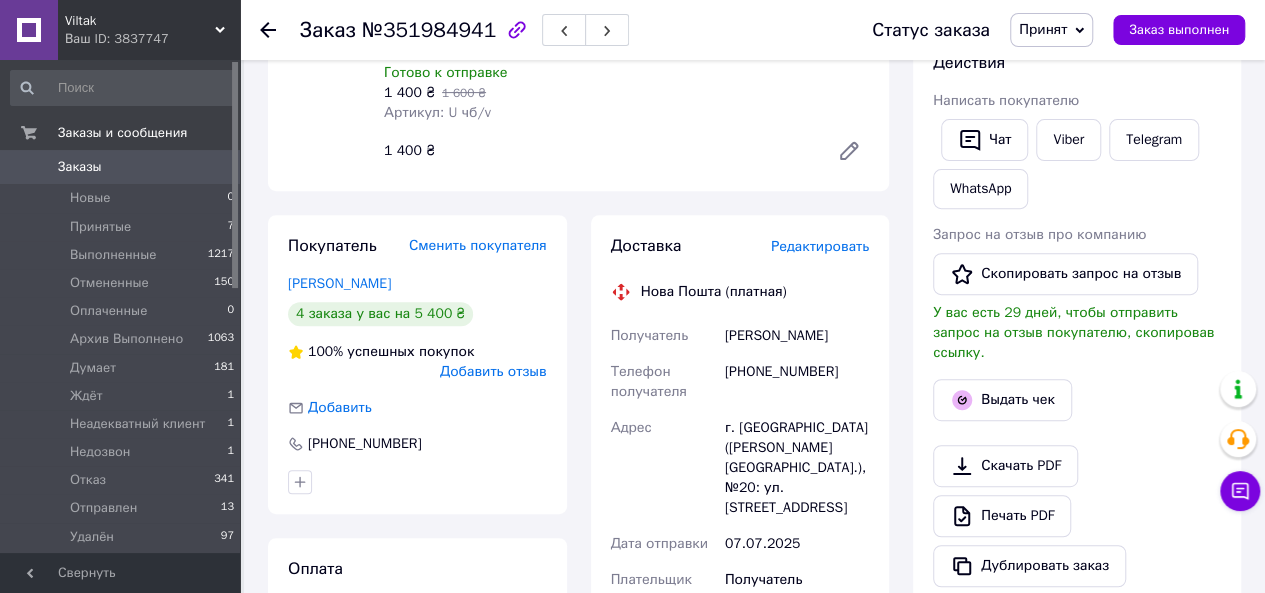 click on "Редактировать" at bounding box center (820, 246) 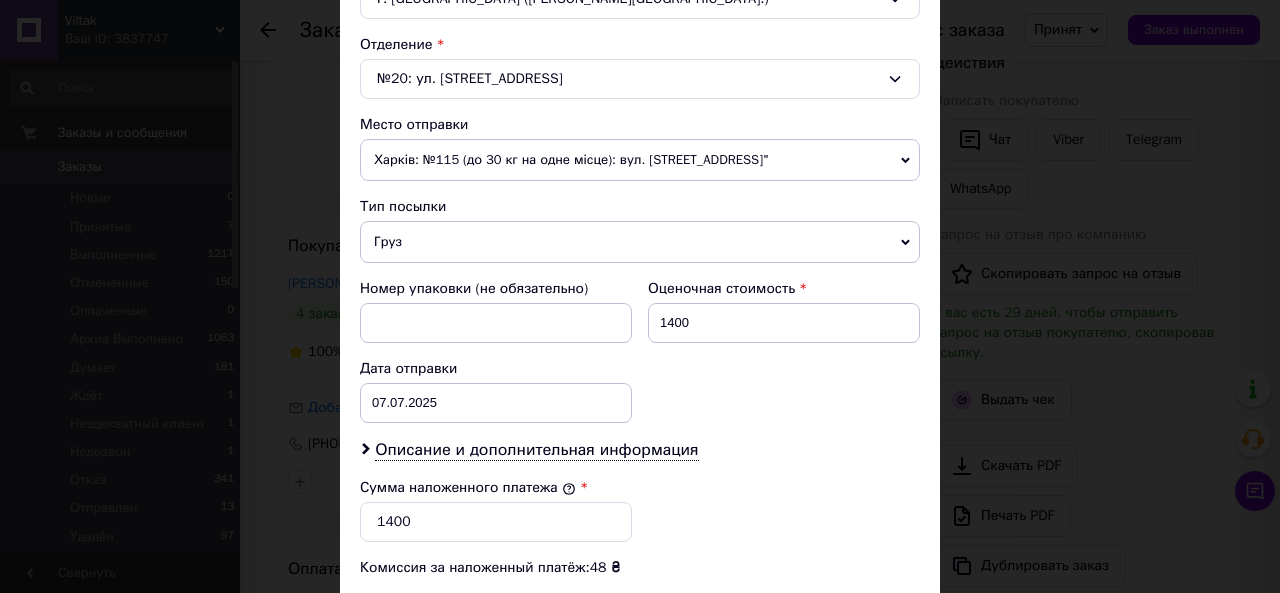 scroll, scrollTop: 700, scrollLeft: 0, axis: vertical 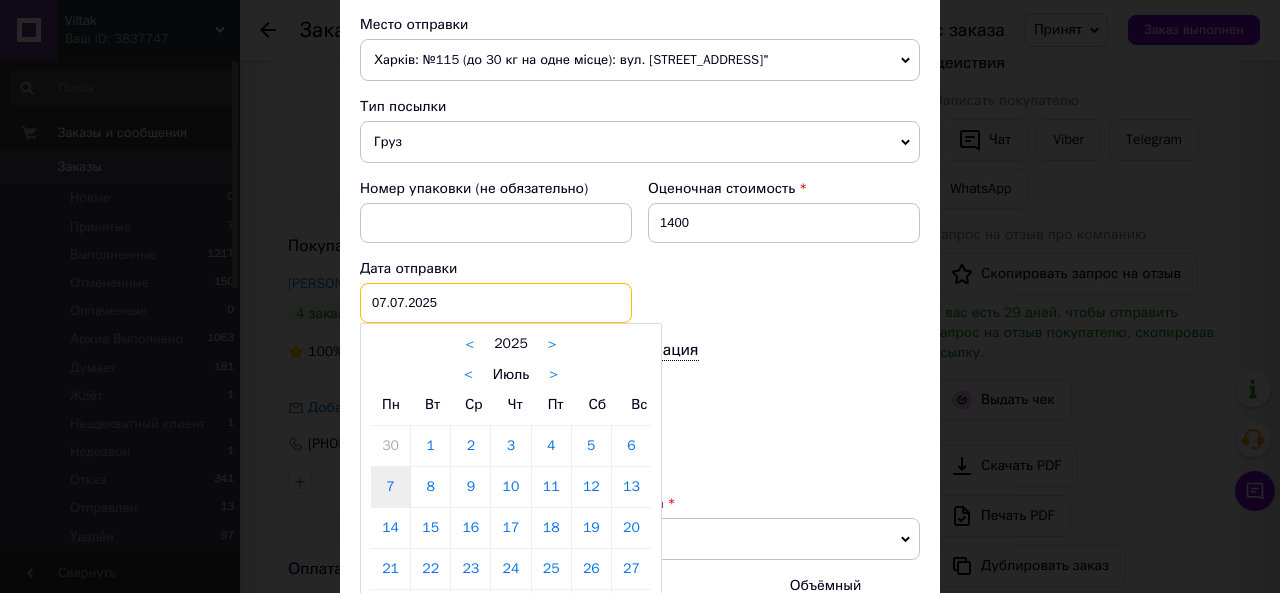 click on "07.07.2025 < 2025 > < Июль > Пн Вт Ср Чт Пт Сб Вс 30 1 2 3 4 5 6 7 8 9 10 11 12 13 14 15 16 17 18 19 20 21 22 23 24 25 26 27 28 29 30 31 1 2 3 4 5 6 7 8 9 10" at bounding box center [496, 303] 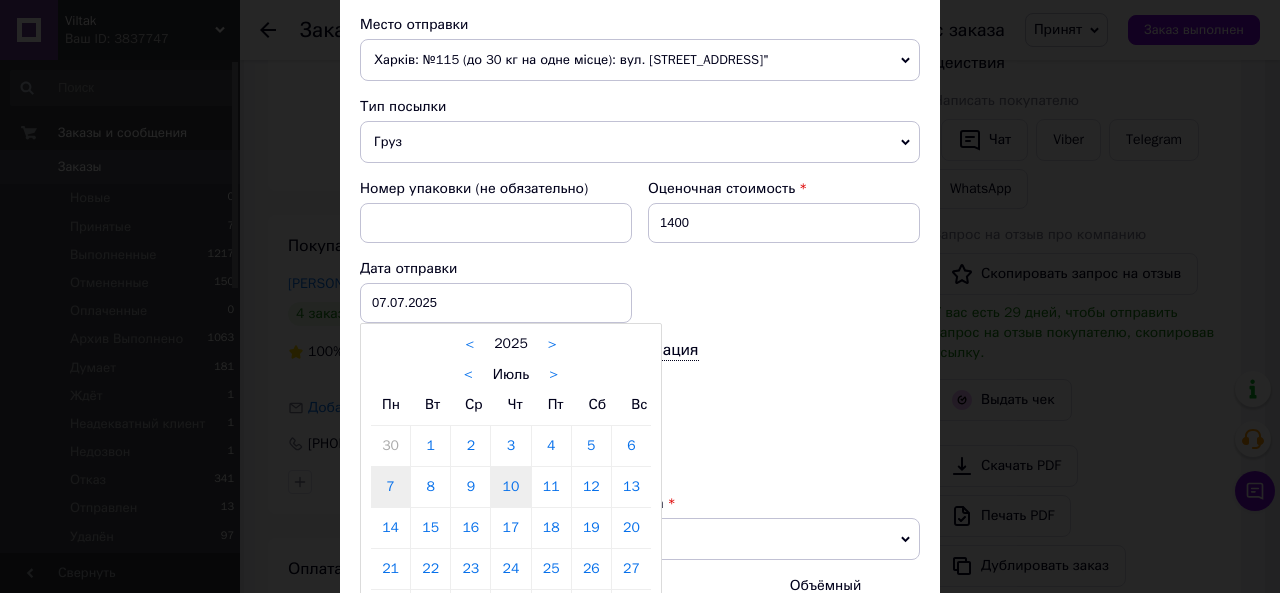 click on "10" at bounding box center [510, 487] 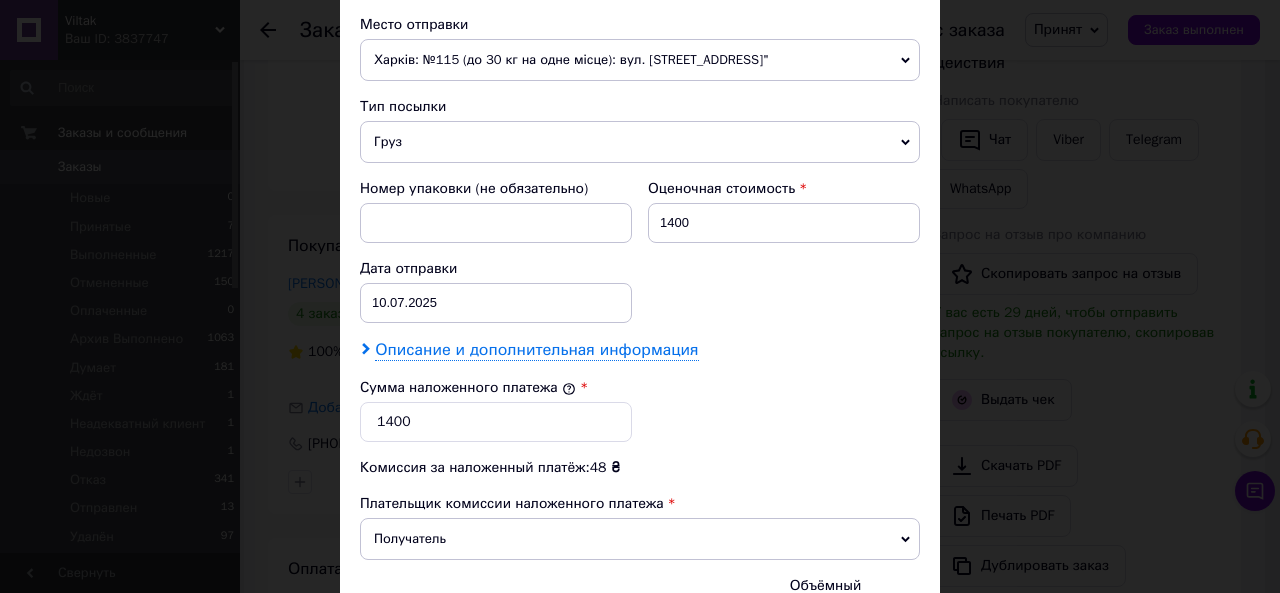 click on "Описание и дополнительная информация" at bounding box center [536, 350] 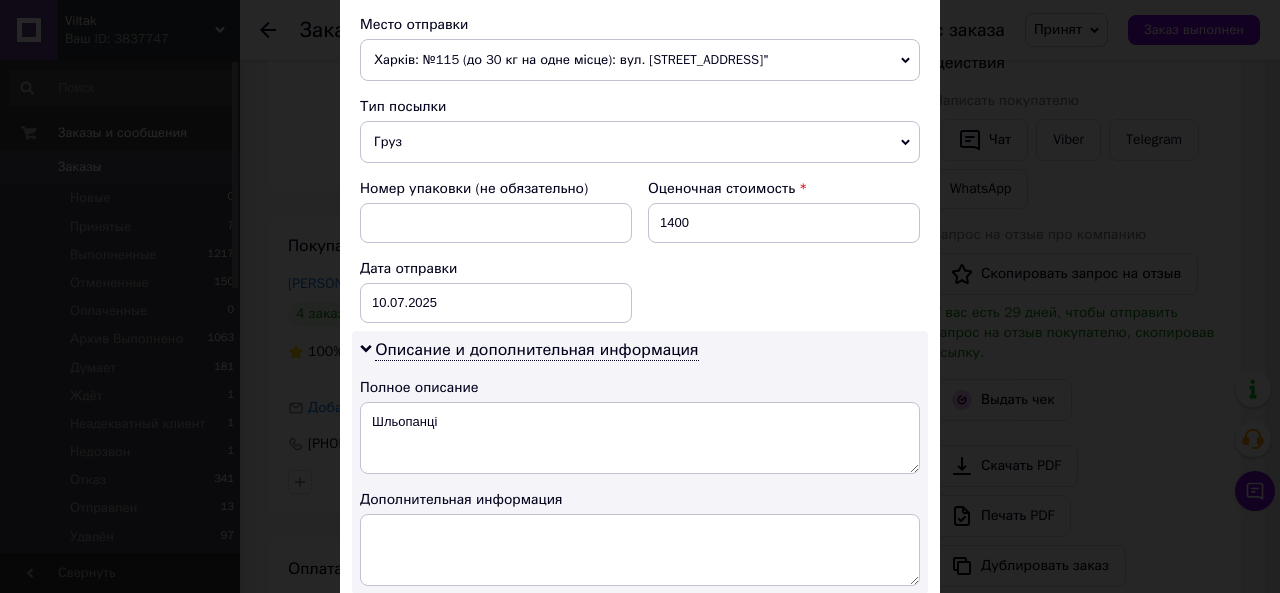 click on "Номер упаковки (не обязательно) Оценочная стоимость 1400 Дата отправки 10.07.2025 < 2025 > < Июль > Пн Вт Ср Чт Пт Сб Вс 30 1 2 3 4 5 6 7 8 9 10 11 12 13 14 15 16 17 18 19 20 21 22 23 24 25 26 27 28 29 30 31 1 2 3 4 5 6 7 8 9 10" at bounding box center [640, 251] 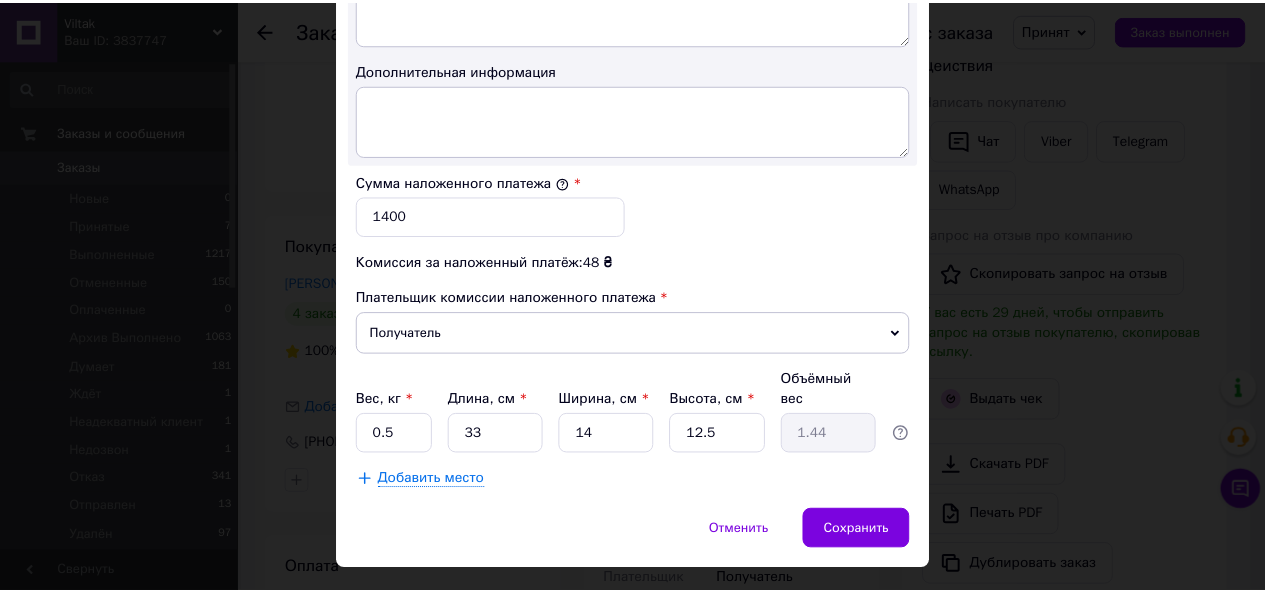 scroll, scrollTop: 1145, scrollLeft: 0, axis: vertical 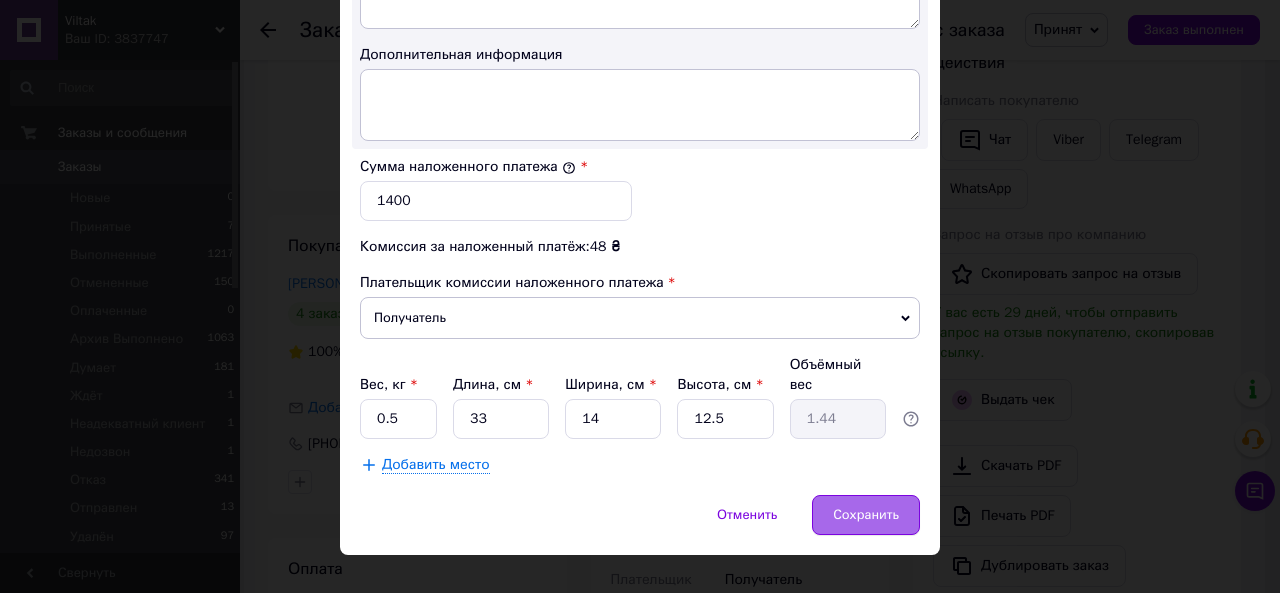 click on "Сохранить" at bounding box center [866, 515] 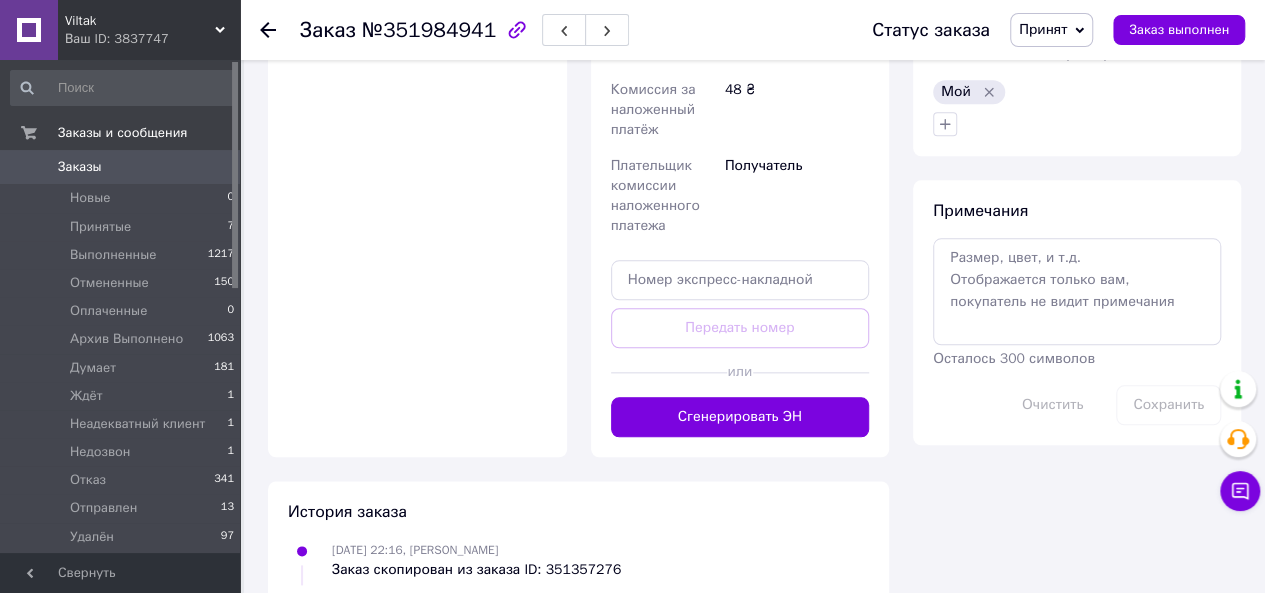 scroll, scrollTop: 1100, scrollLeft: 0, axis: vertical 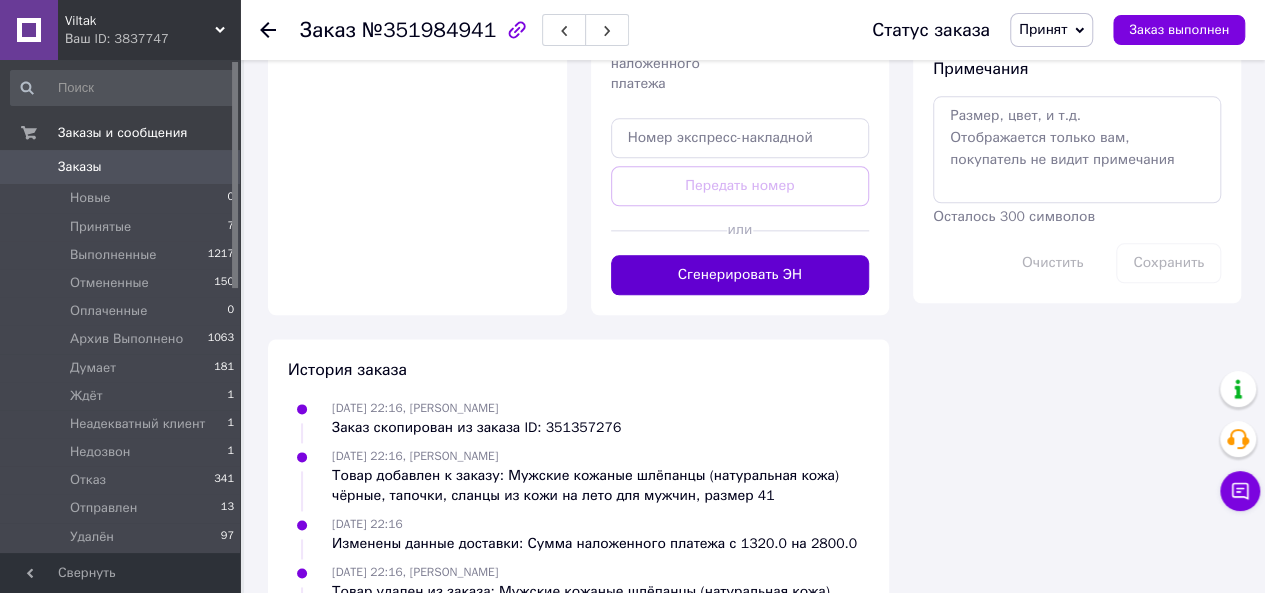 click on "Сгенерировать ЭН" at bounding box center (740, 275) 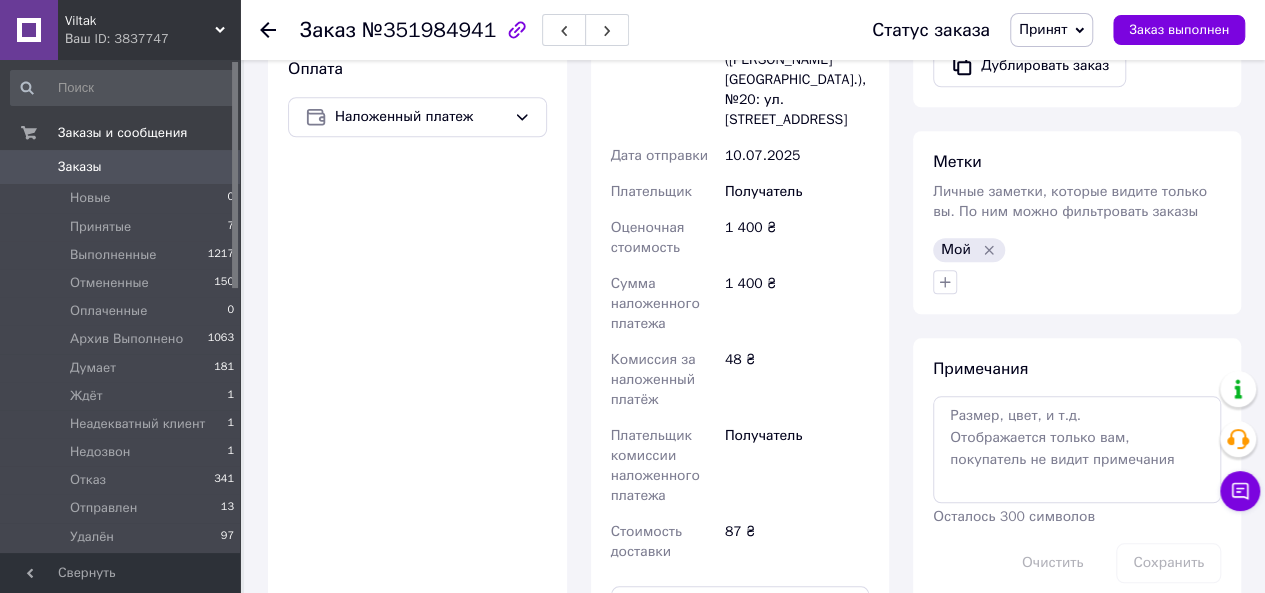 scroll, scrollTop: 500, scrollLeft: 0, axis: vertical 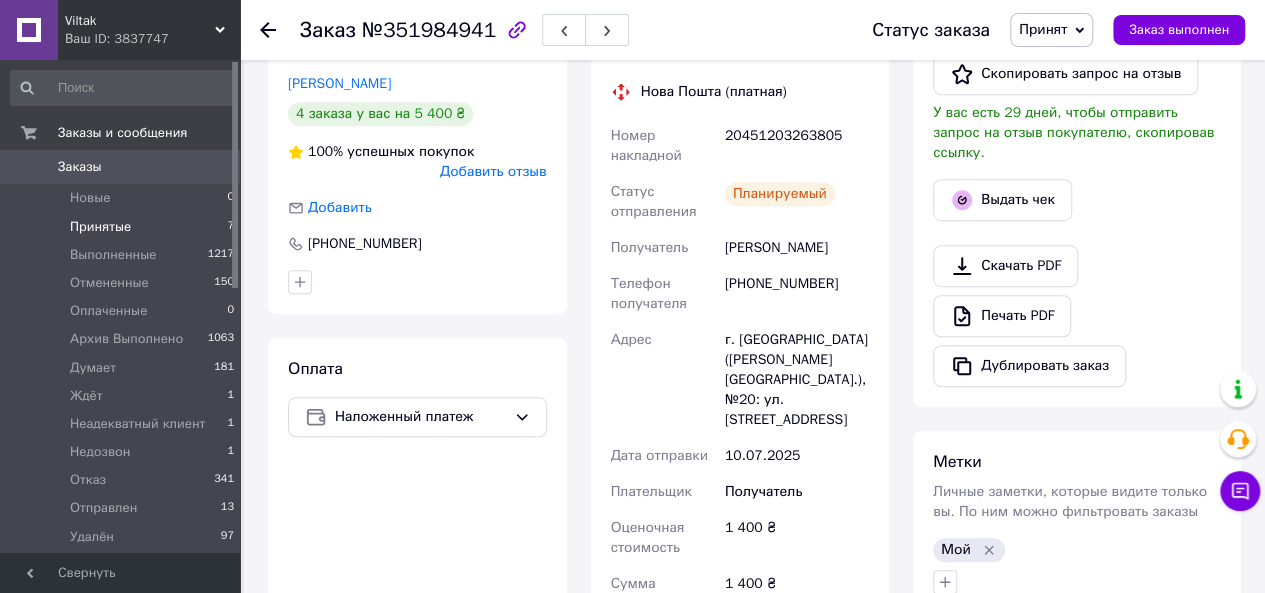 click on "Принятые 7" at bounding box center (123, 227) 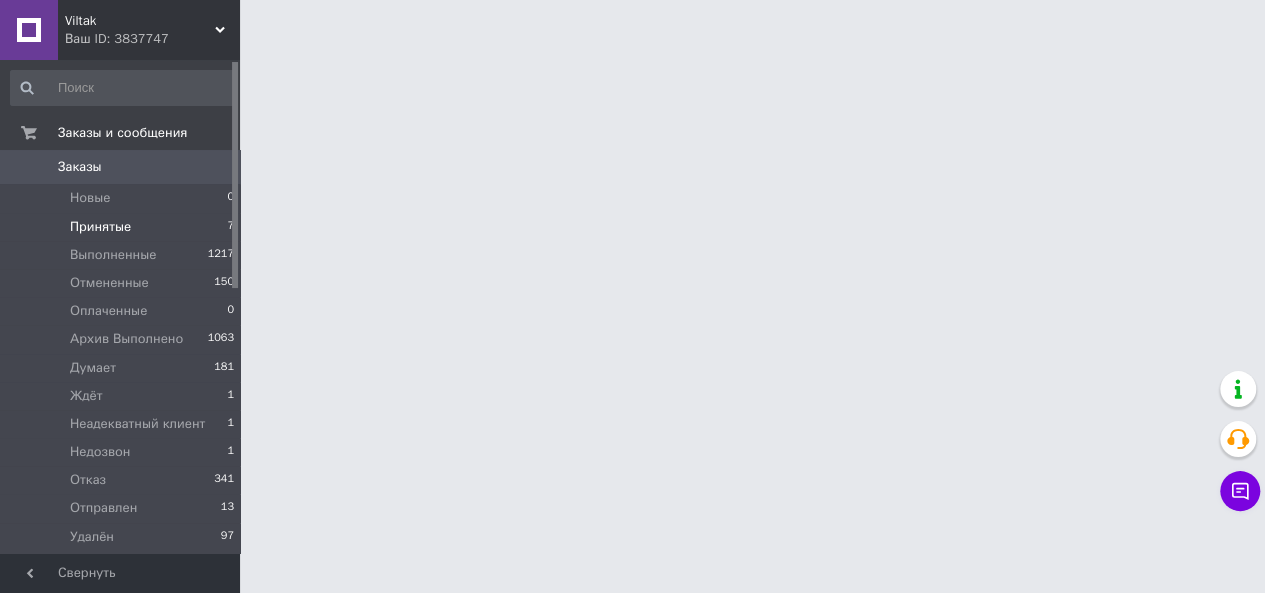 scroll, scrollTop: 0, scrollLeft: 0, axis: both 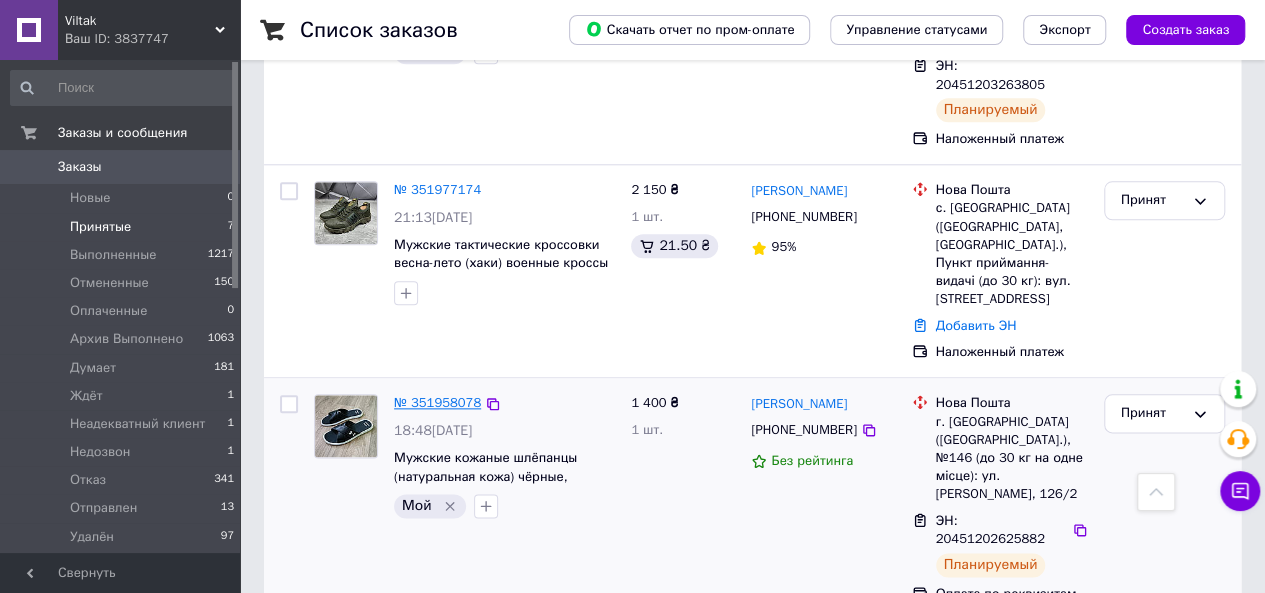 click on "№ 351958078" at bounding box center (437, 402) 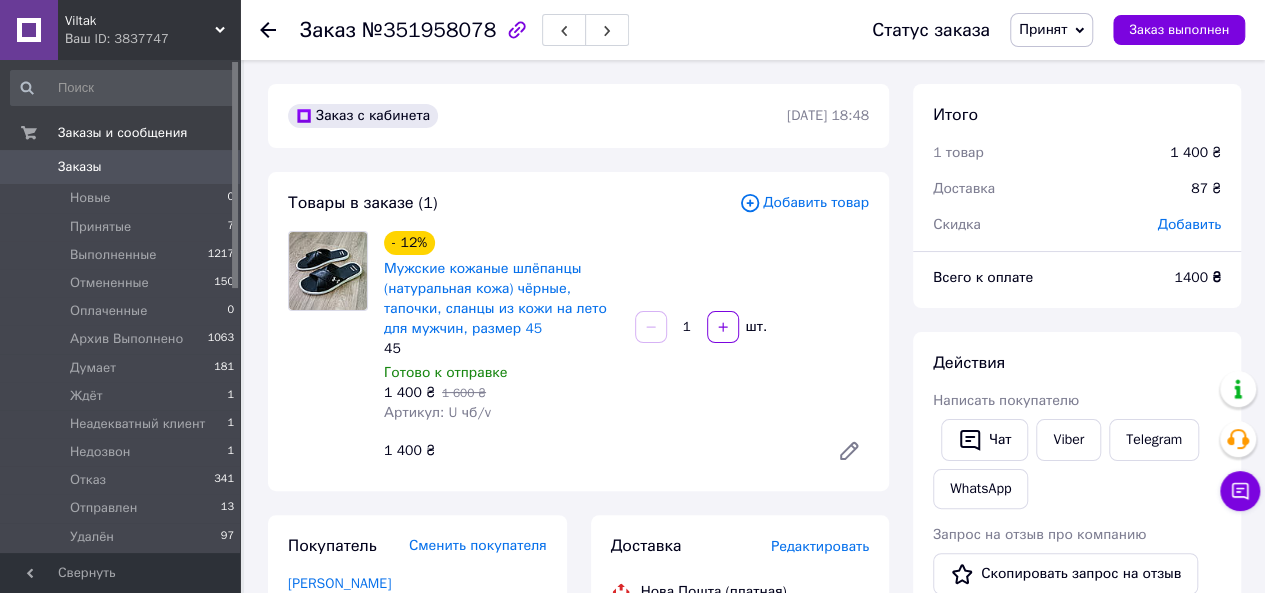 scroll, scrollTop: 400, scrollLeft: 0, axis: vertical 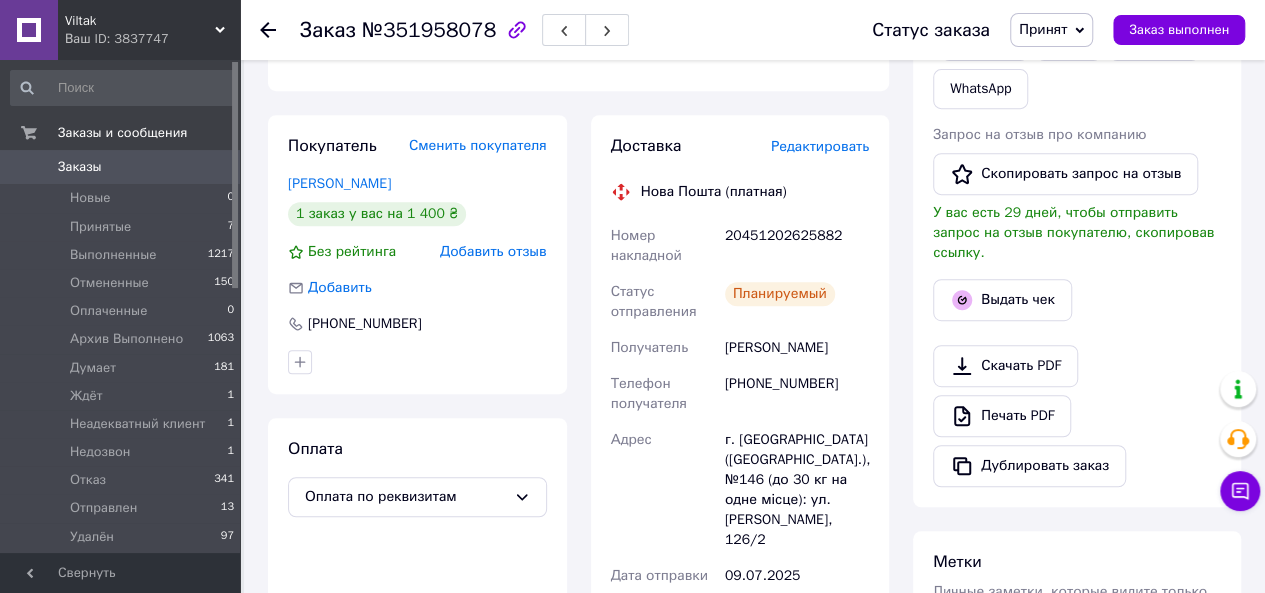 click on "Редактировать" at bounding box center [820, 146] 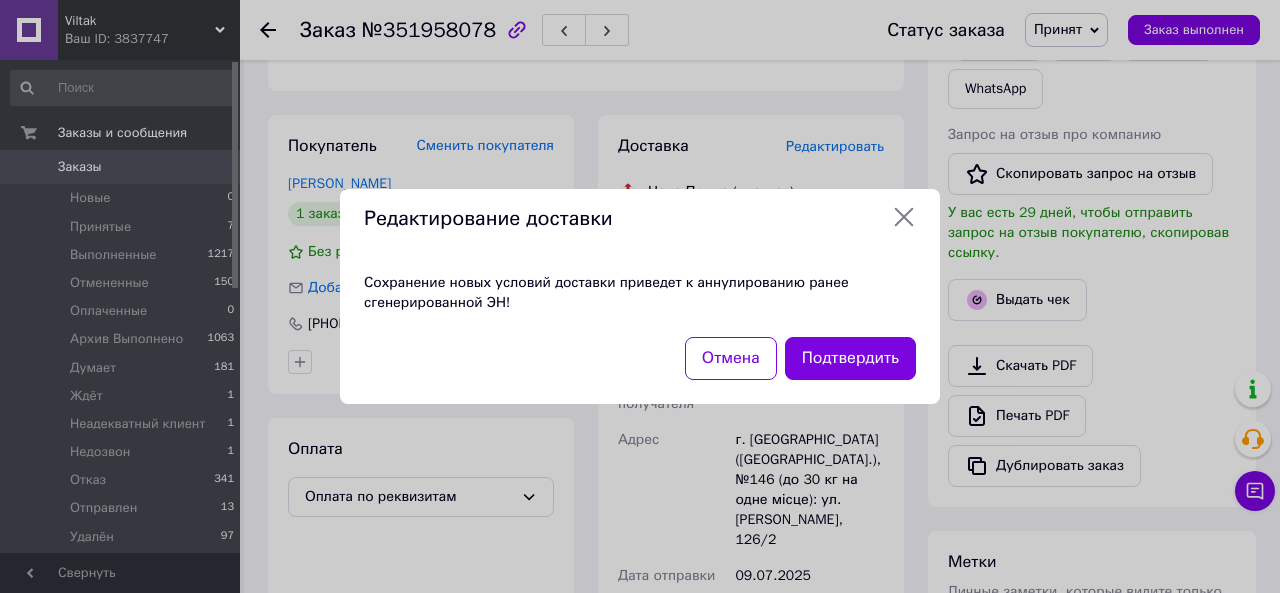 click 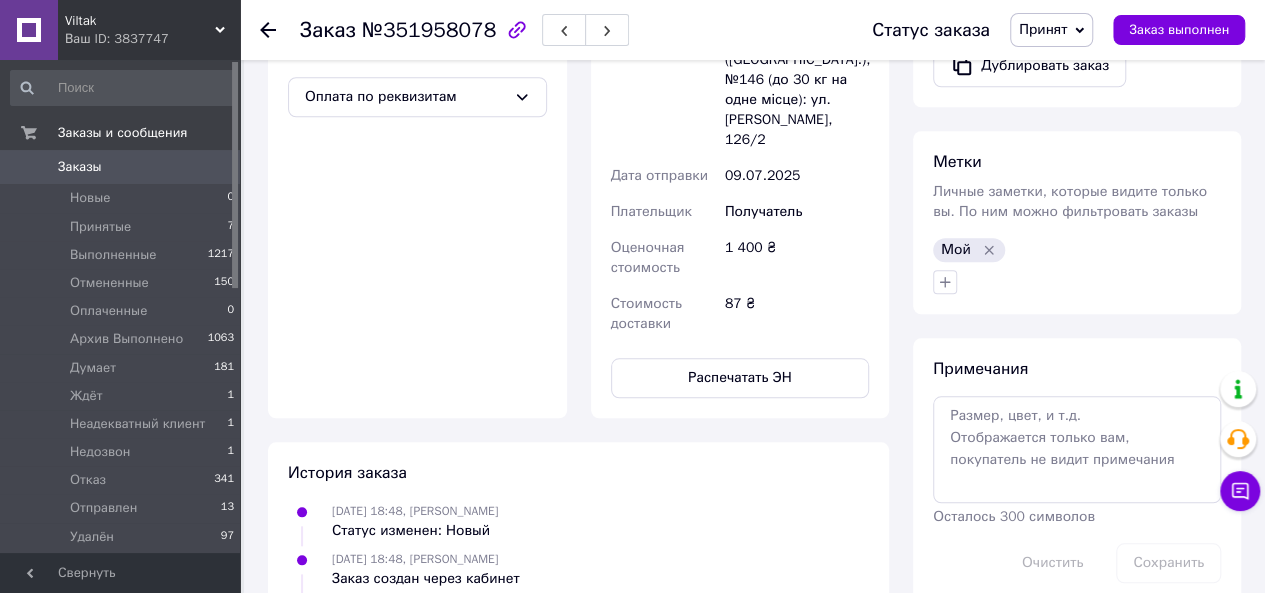 scroll, scrollTop: 400, scrollLeft: 0, axis: vertical 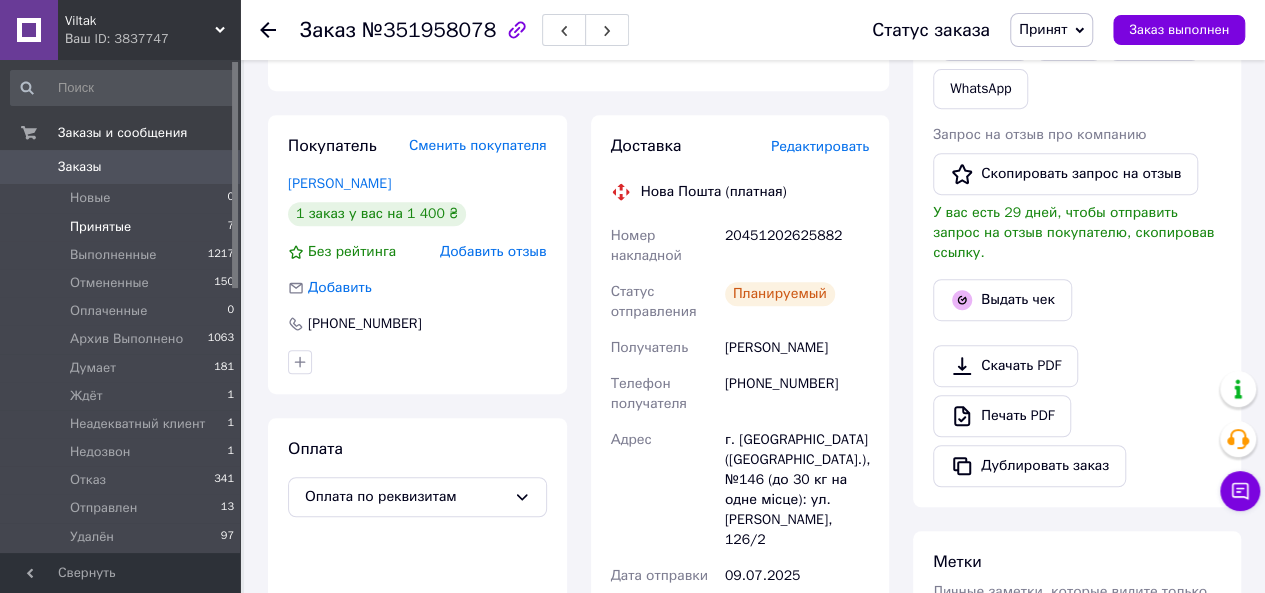 click on "Принятые" at bounding box center [100, 227] 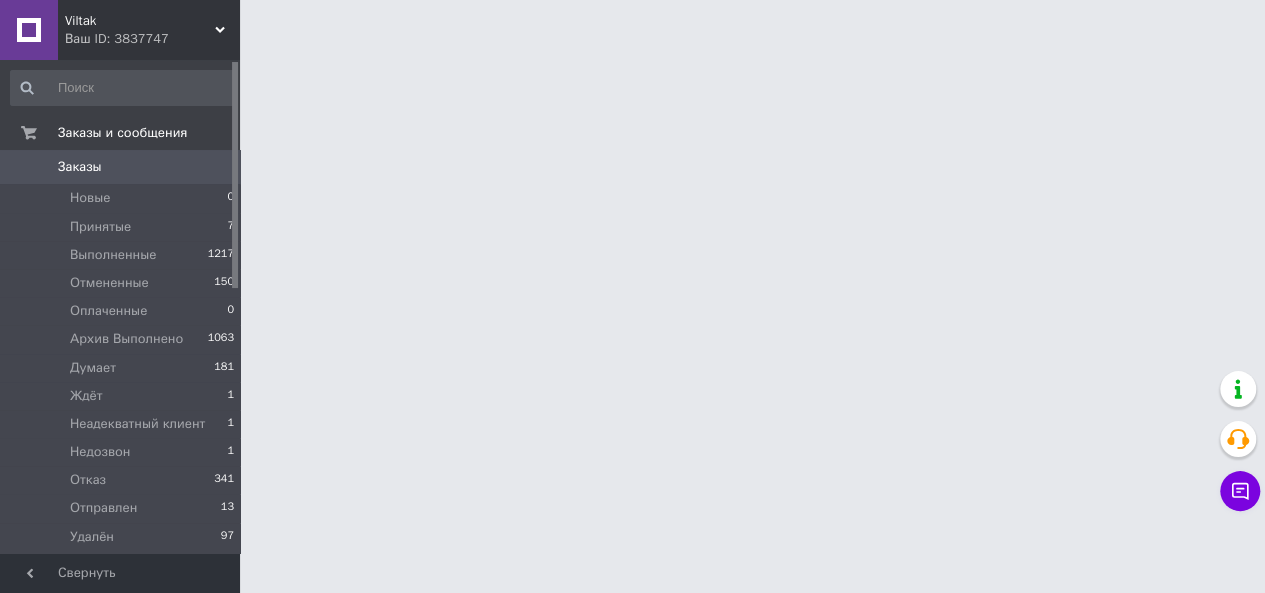scroll, scrollTop: 0, scrollLeft: 0, axis: both 